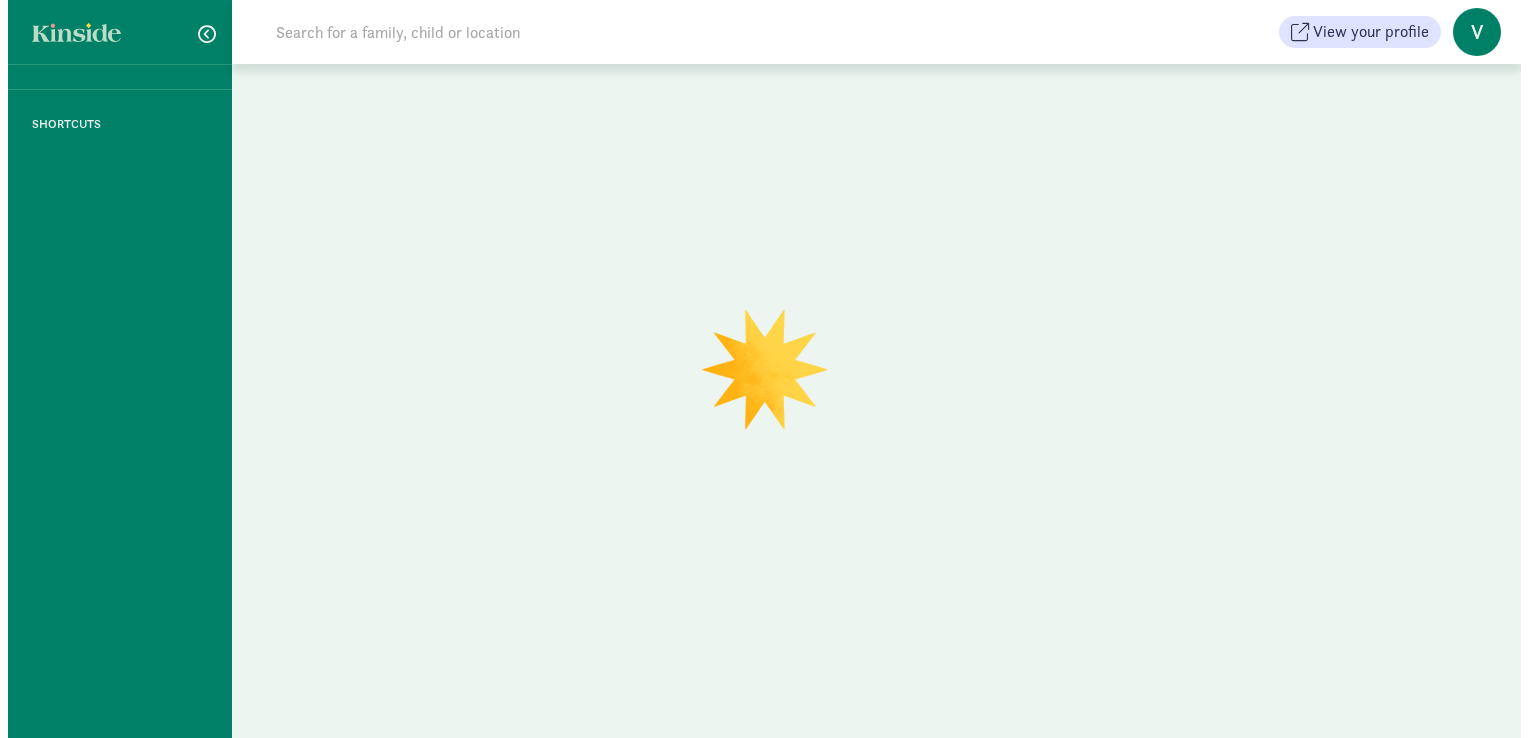 scroll, scrollTop: 0, scrollLeft: 0, axis: both 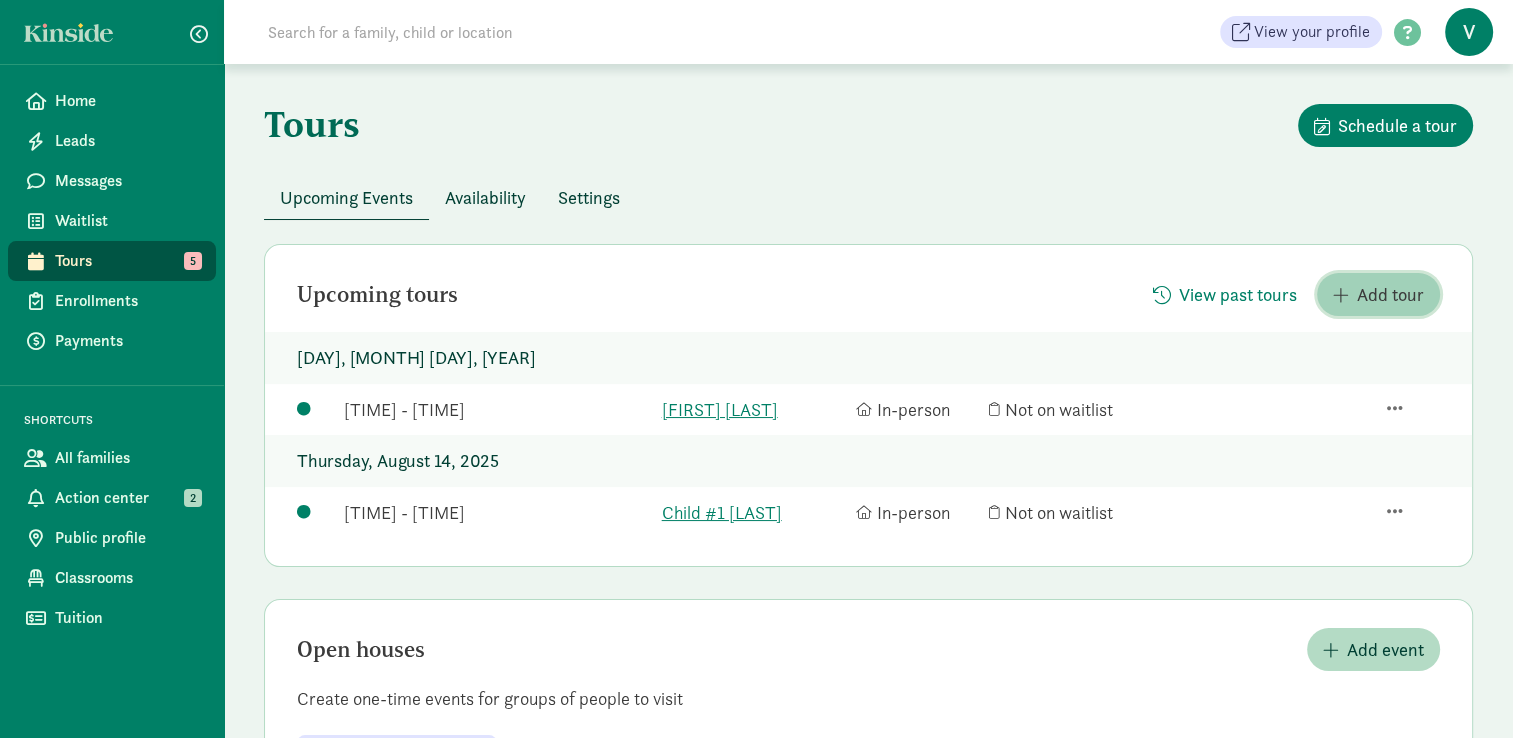 click on "Add tour" at bounding box center (1390, 294) 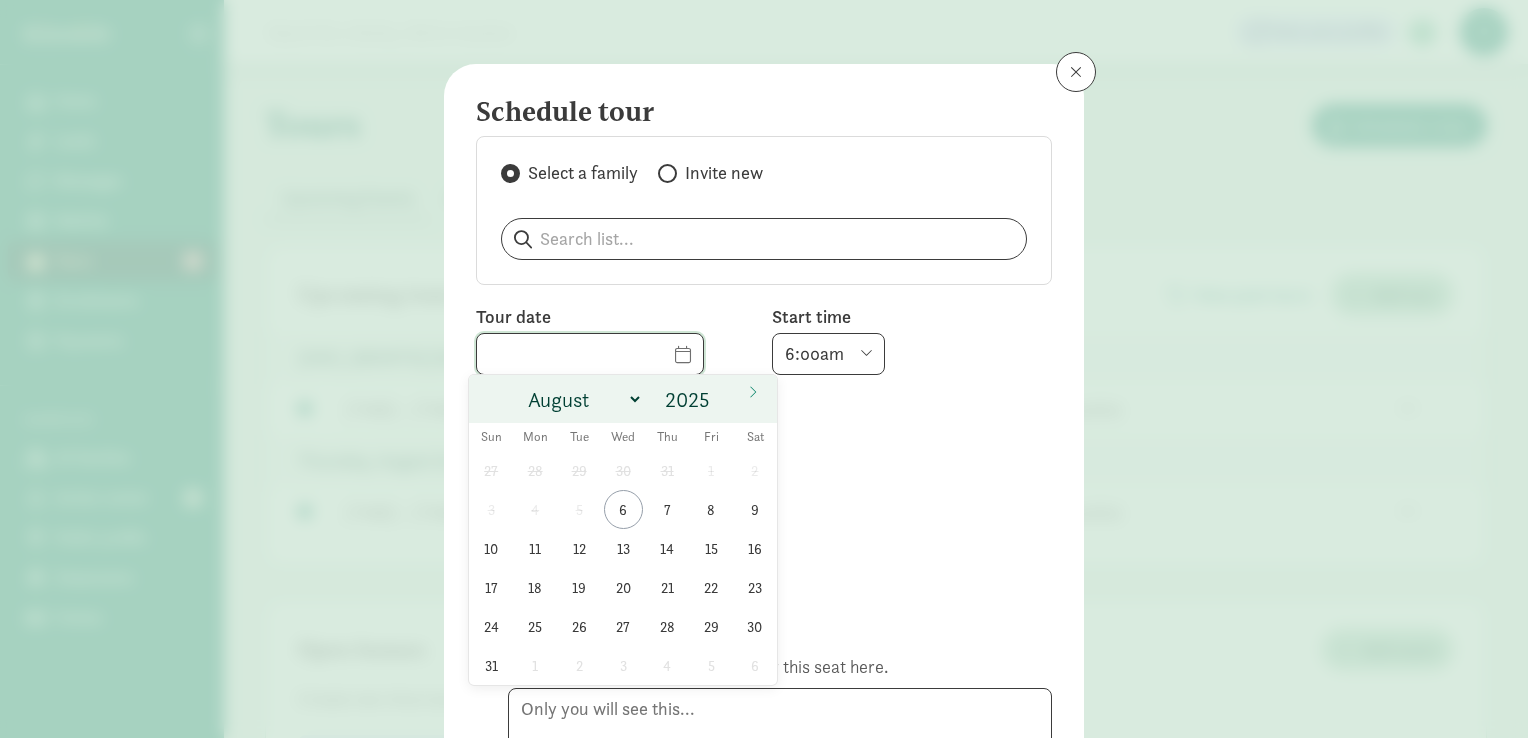 click 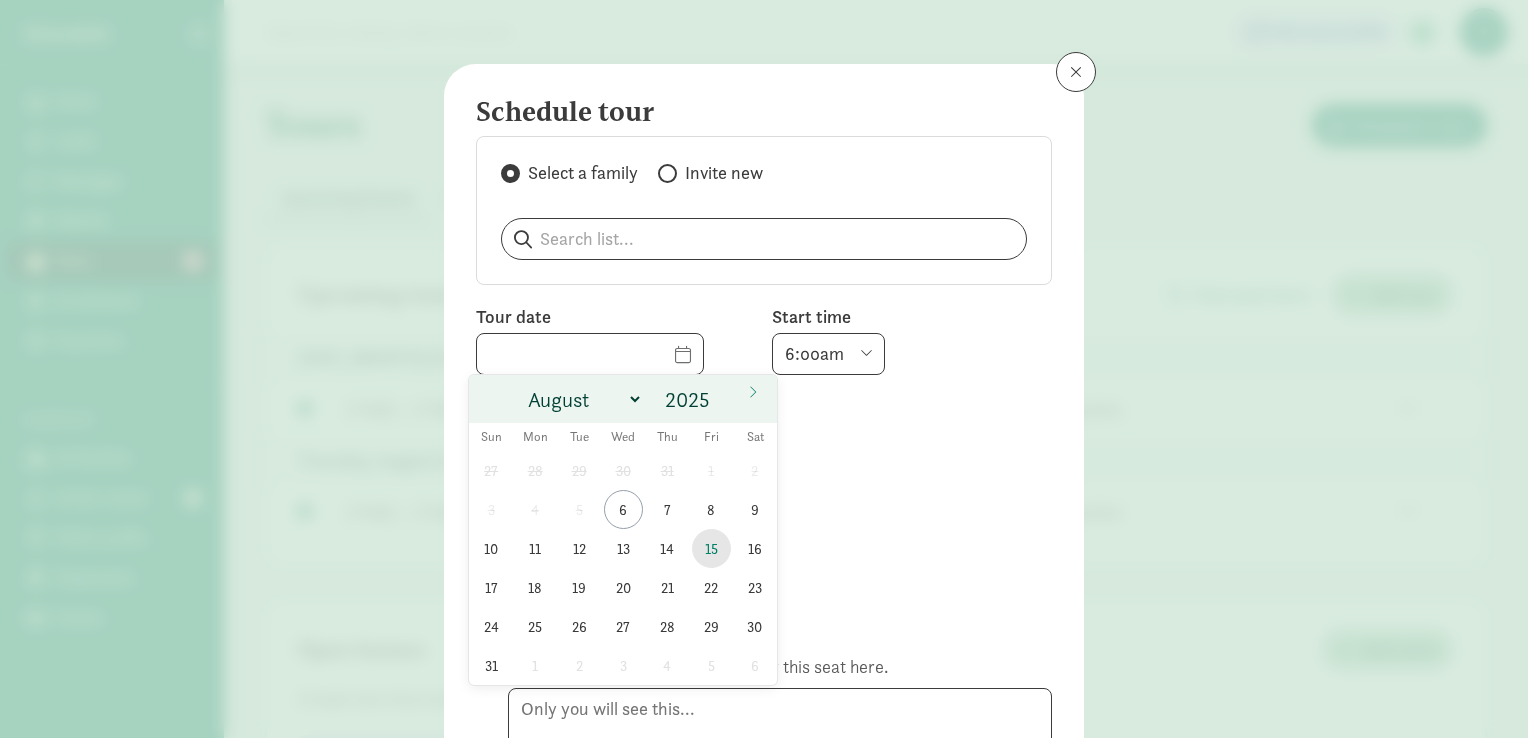click on "15" at bounding box center (711, 548) 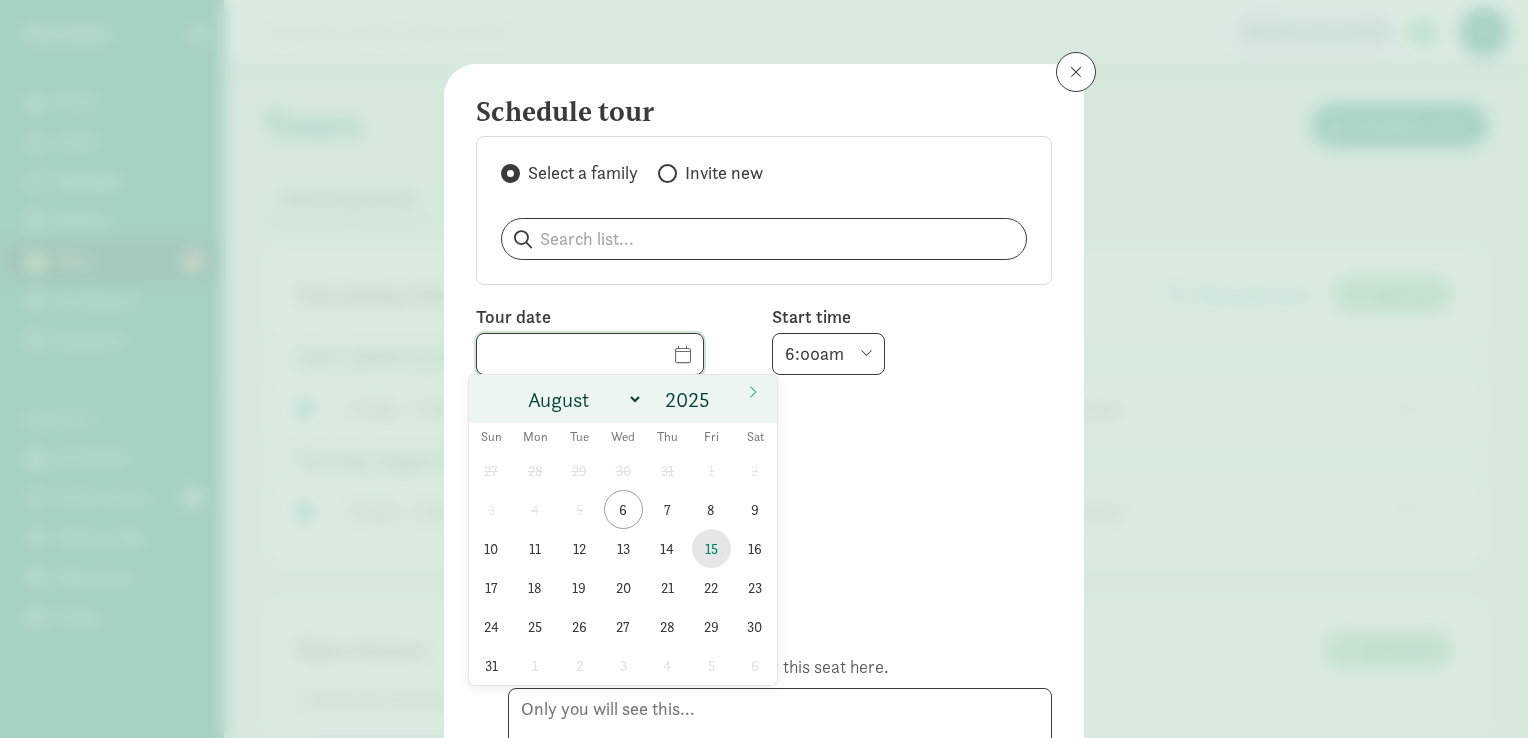 type on "08/15/2025" 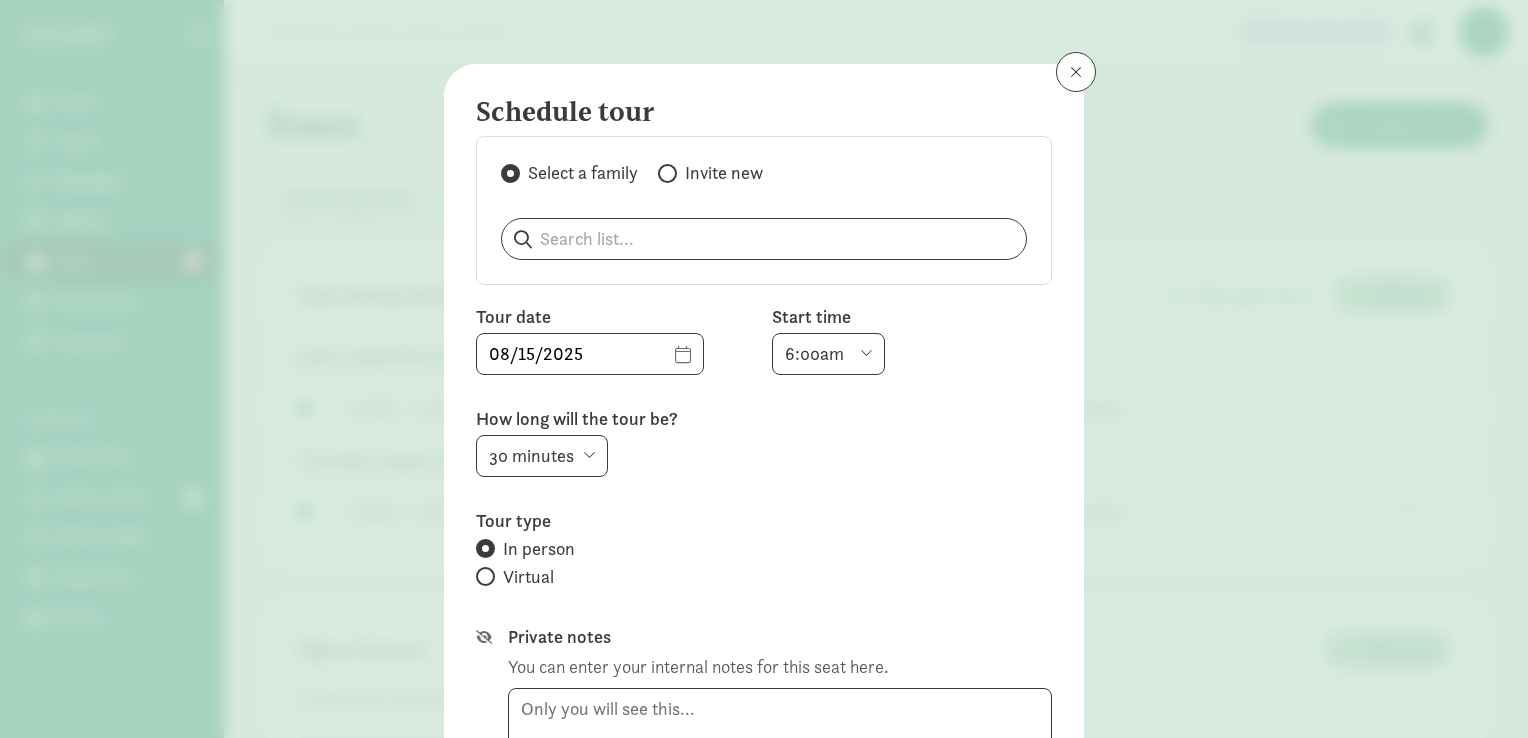 click on "6:00am 6:30am 7:00am 7:30am 8:00am 8:30am 9:00am 9:30am 10:00am 10:30am 11:00am 11:30am 12:00pm 12:30pm 1:00pm 1:30pm 2:00pm 2:30pm 3:00pm 3:30pm 4:00pm 4:30pm 5:00pm 5:30pm 6:00pm 6:30pm 7:00pm" at bounding box center [828, 354] 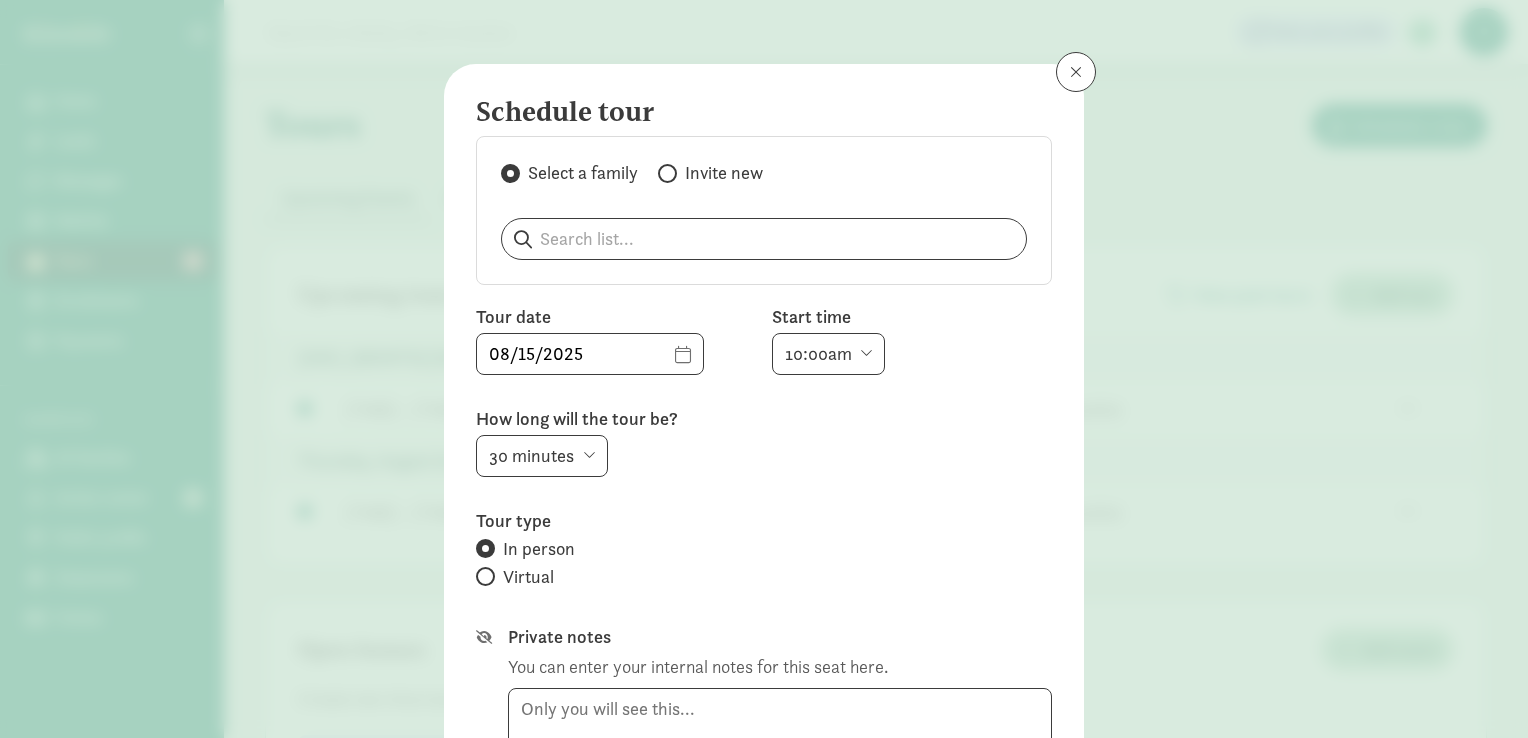 click on "6:00am 6:30am 7:00am 7:30am 8:00am 8:30am 9:00am 9:30am 10:00am 10:30am 11:00am 11:30am 12:00pm 12:30pm 1:00pm 1:30pm 2:00pm 2:30pm 3:00pm 3:30pm 4:00pm 4:30pm 5:00pm 5:30pm 6:00pm 6:30pm 7:00pm" at bounding box center [828, 354] 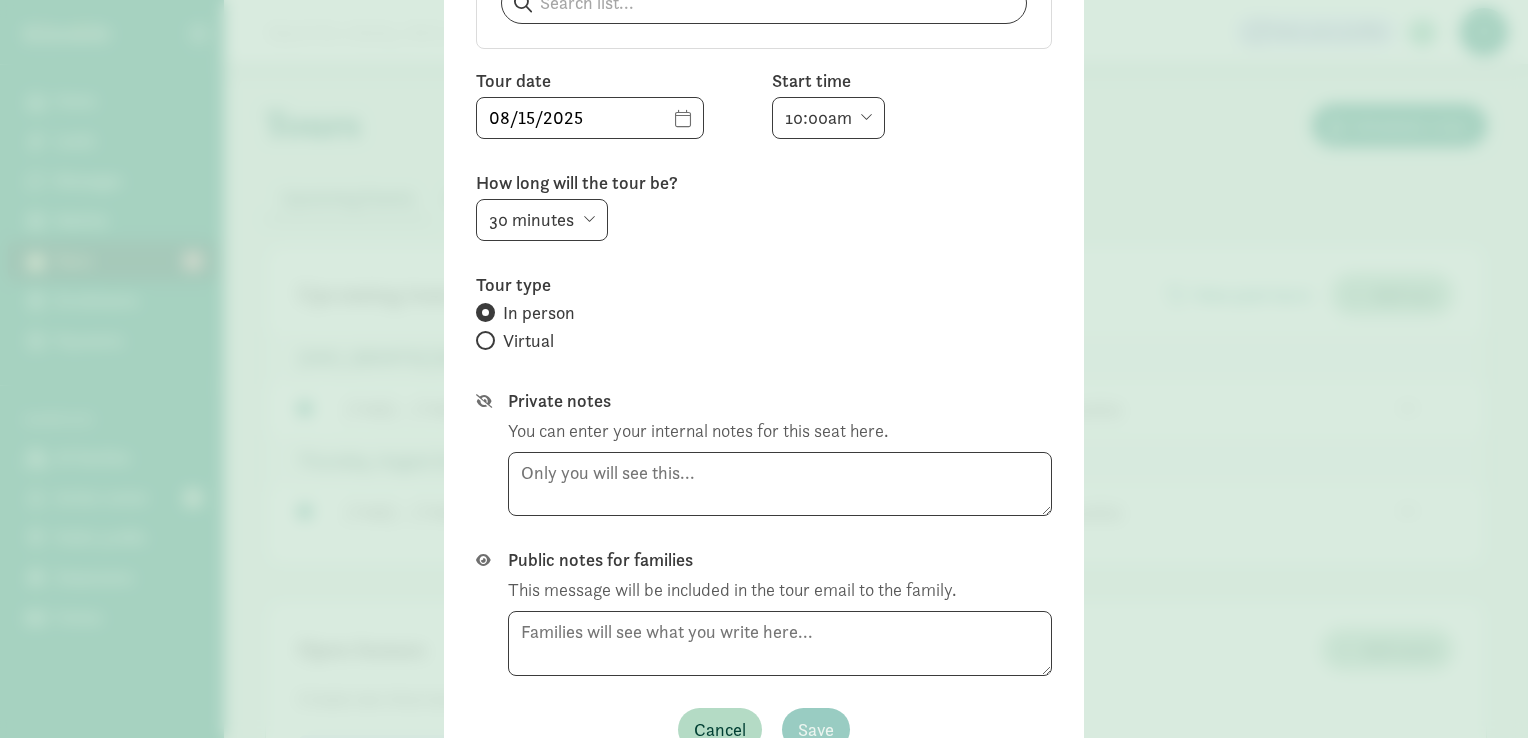 scroll, scrollTop: 264, scrollLeft: 0, axis: vertical 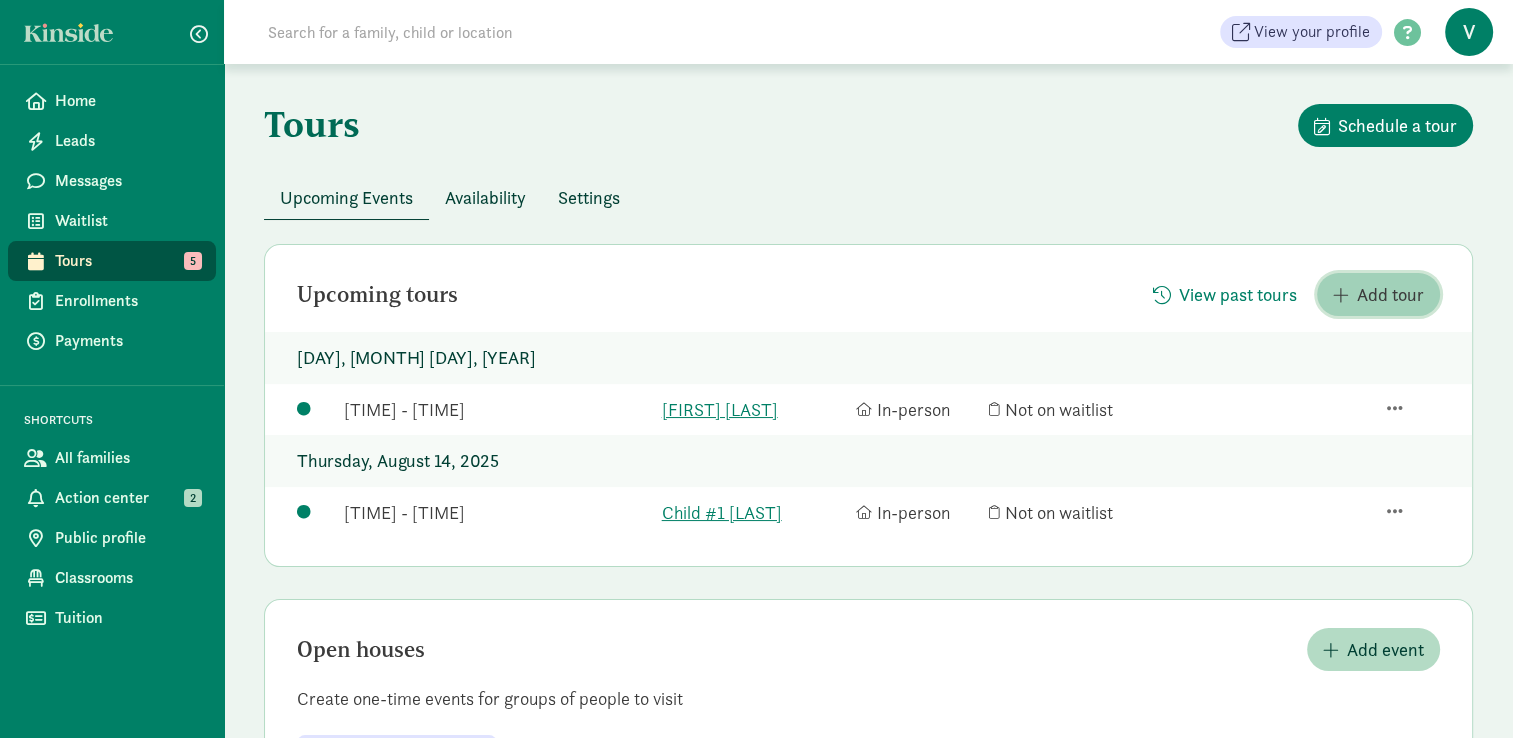 click on "Add tour" at bounding box center [1390, 294] 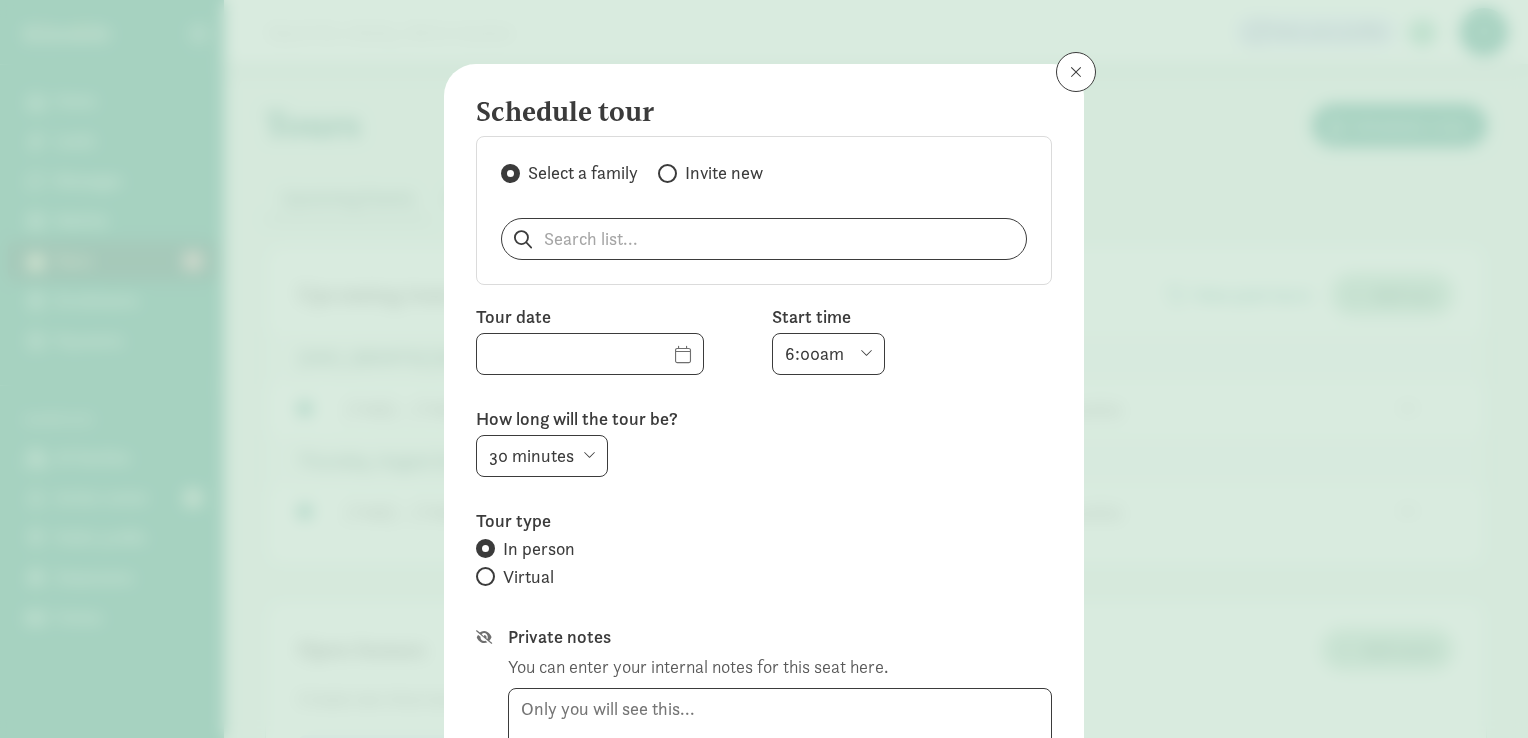 click on "Invite new" 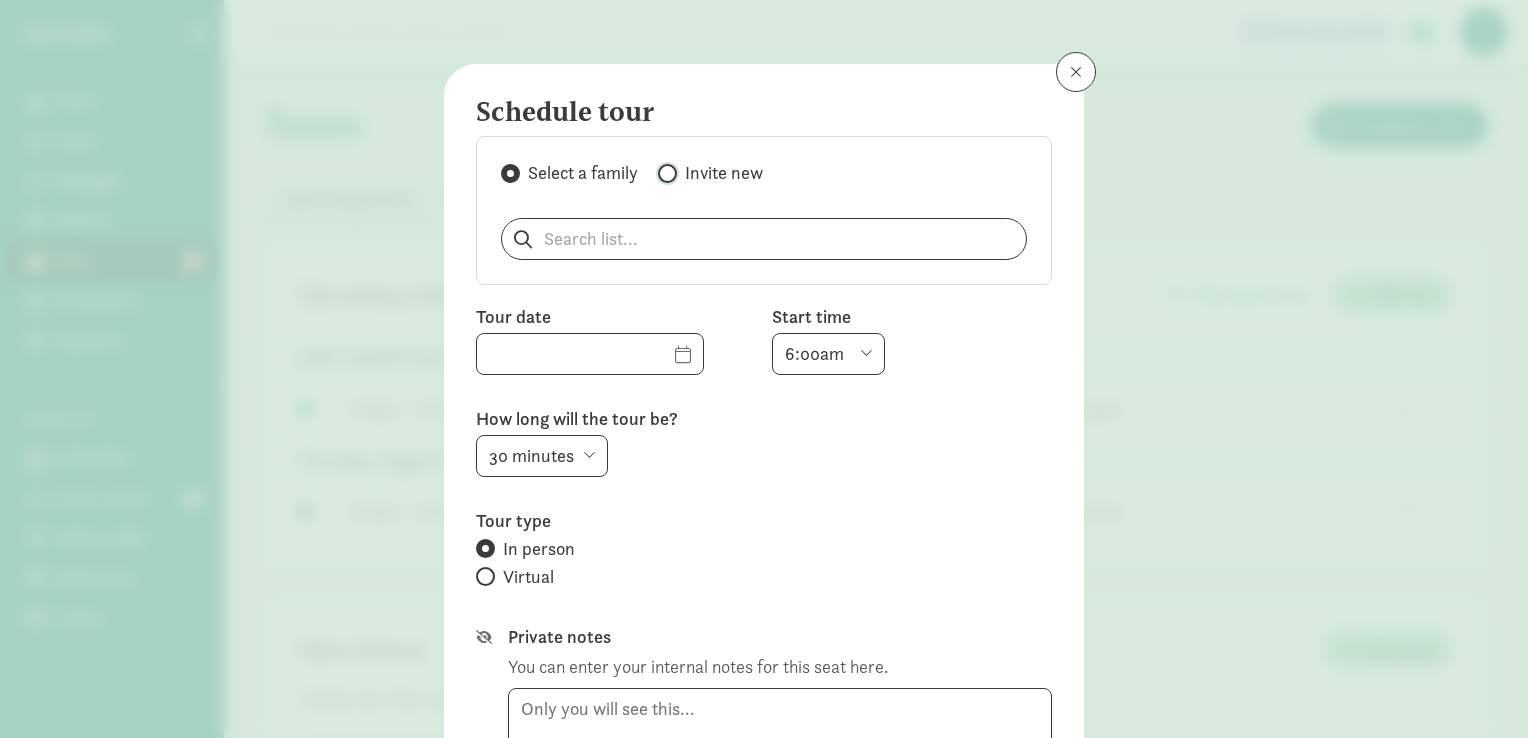 click on "Invite new" at bounding box center [664, 173] 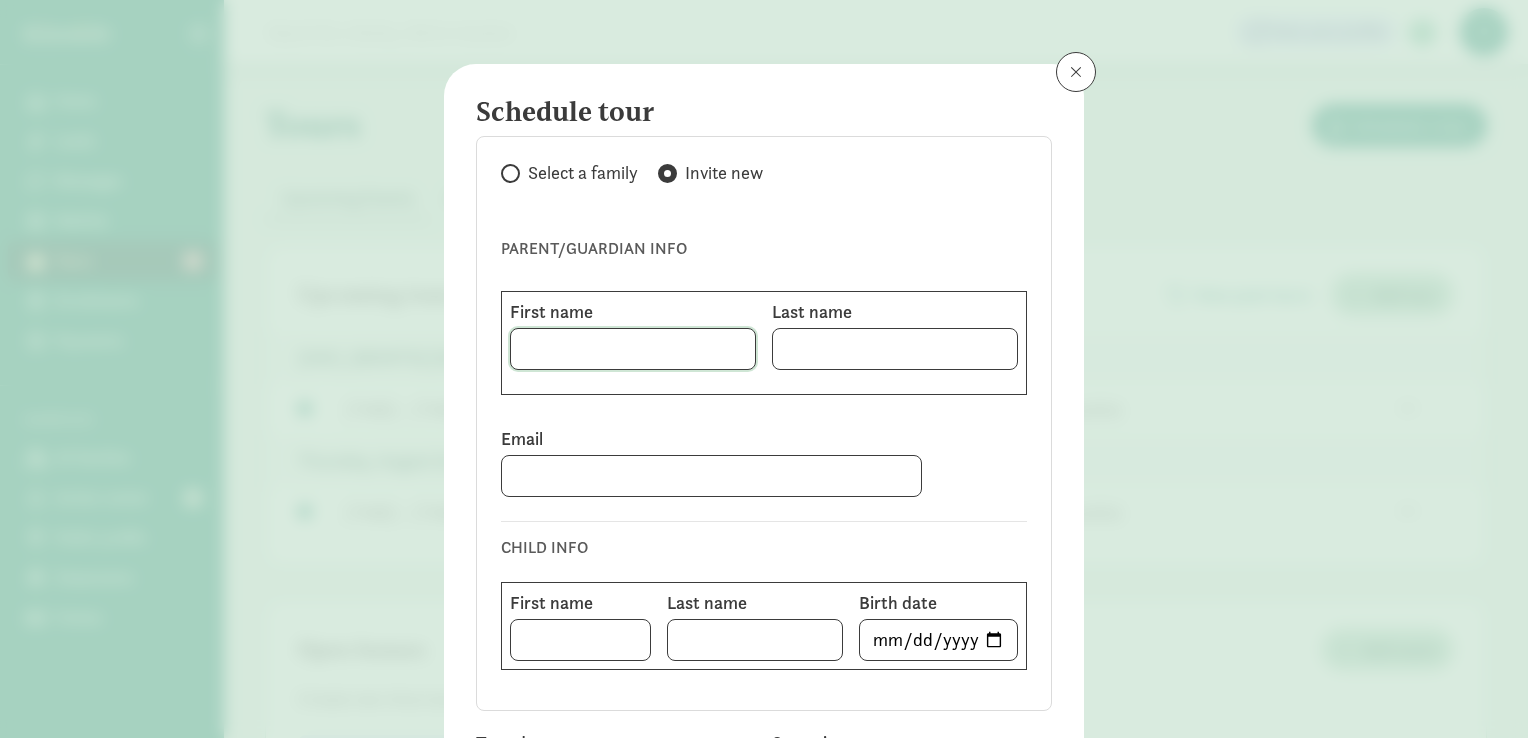 click 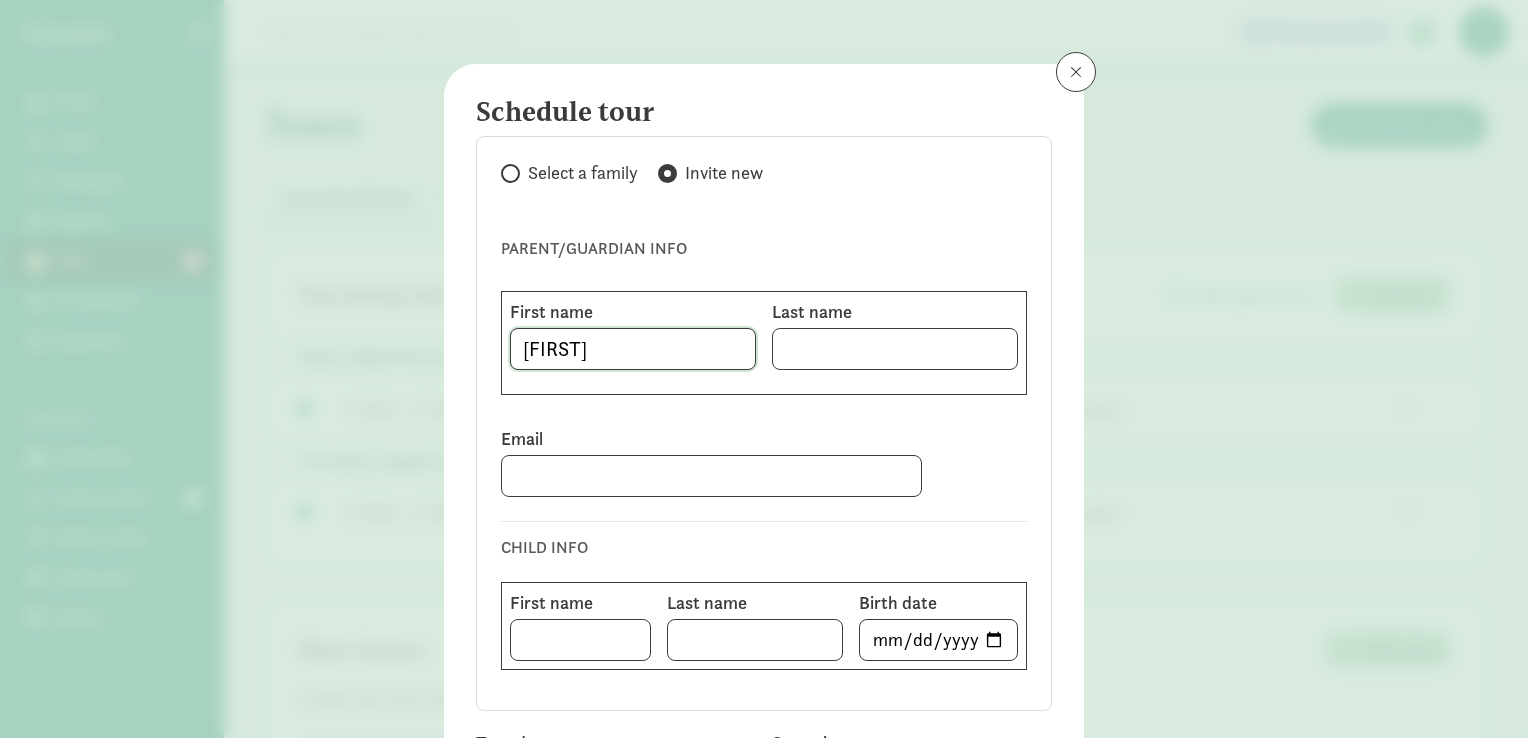 type on "Katie" 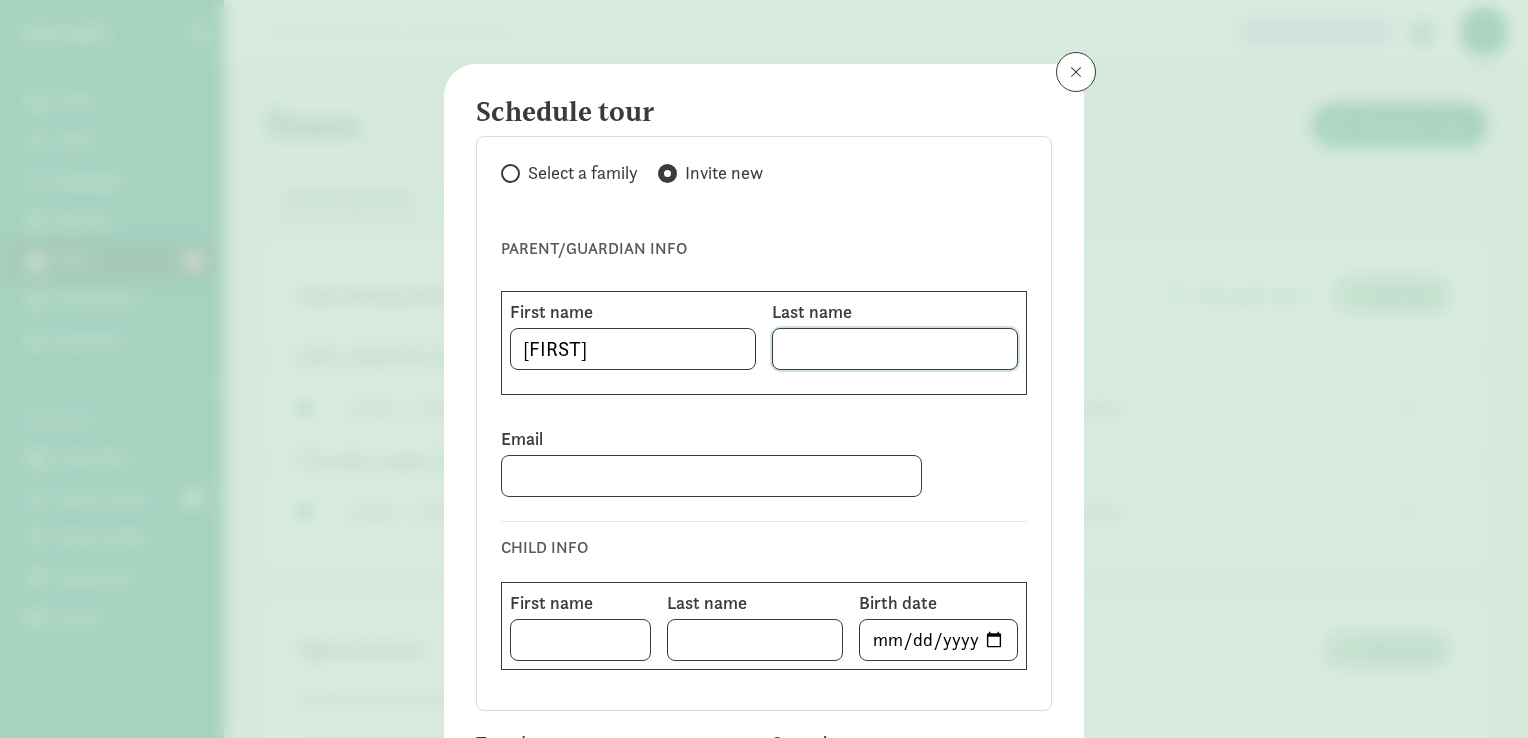 click 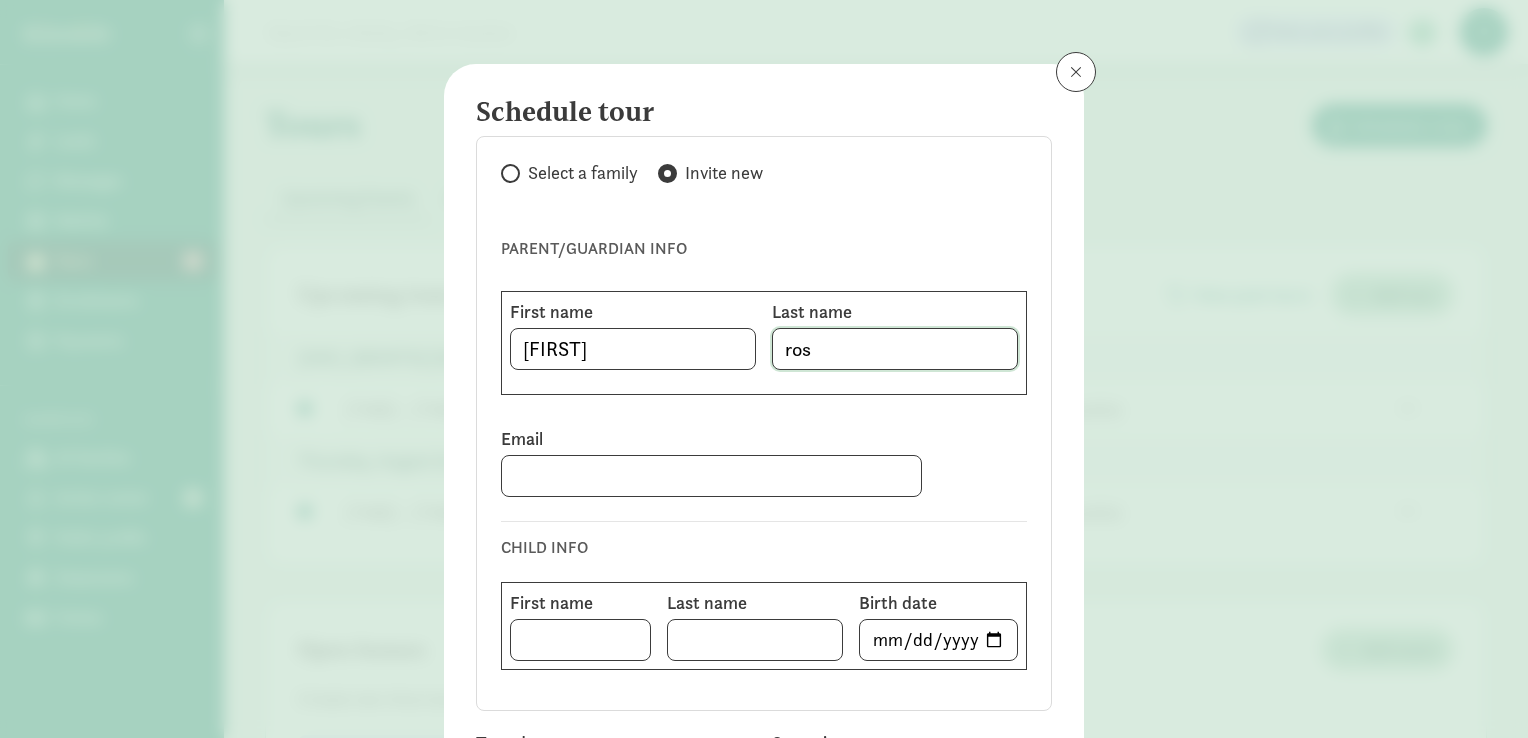type on "rose" 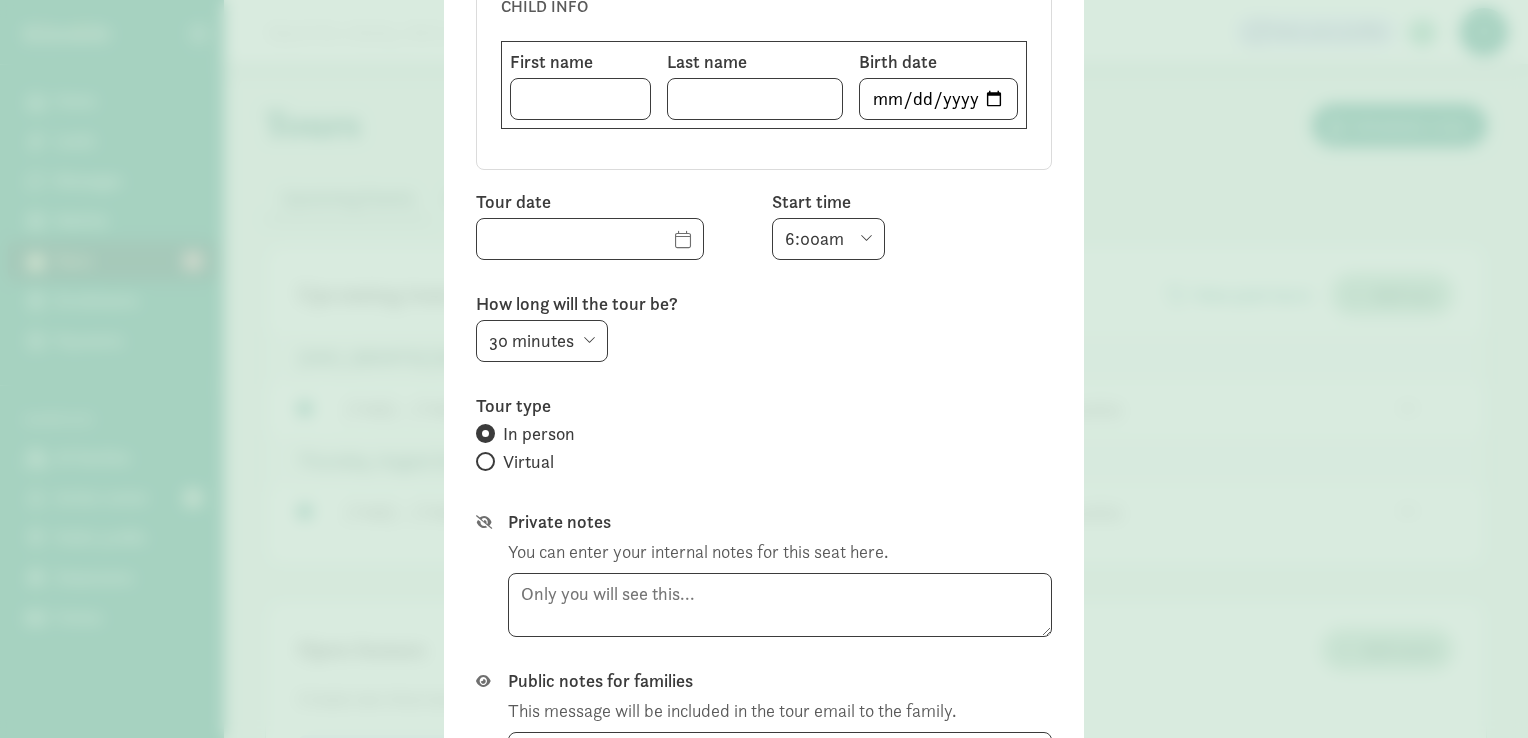 scroll, scrollTop: 547, scrollLeft: 0, axis: vertical 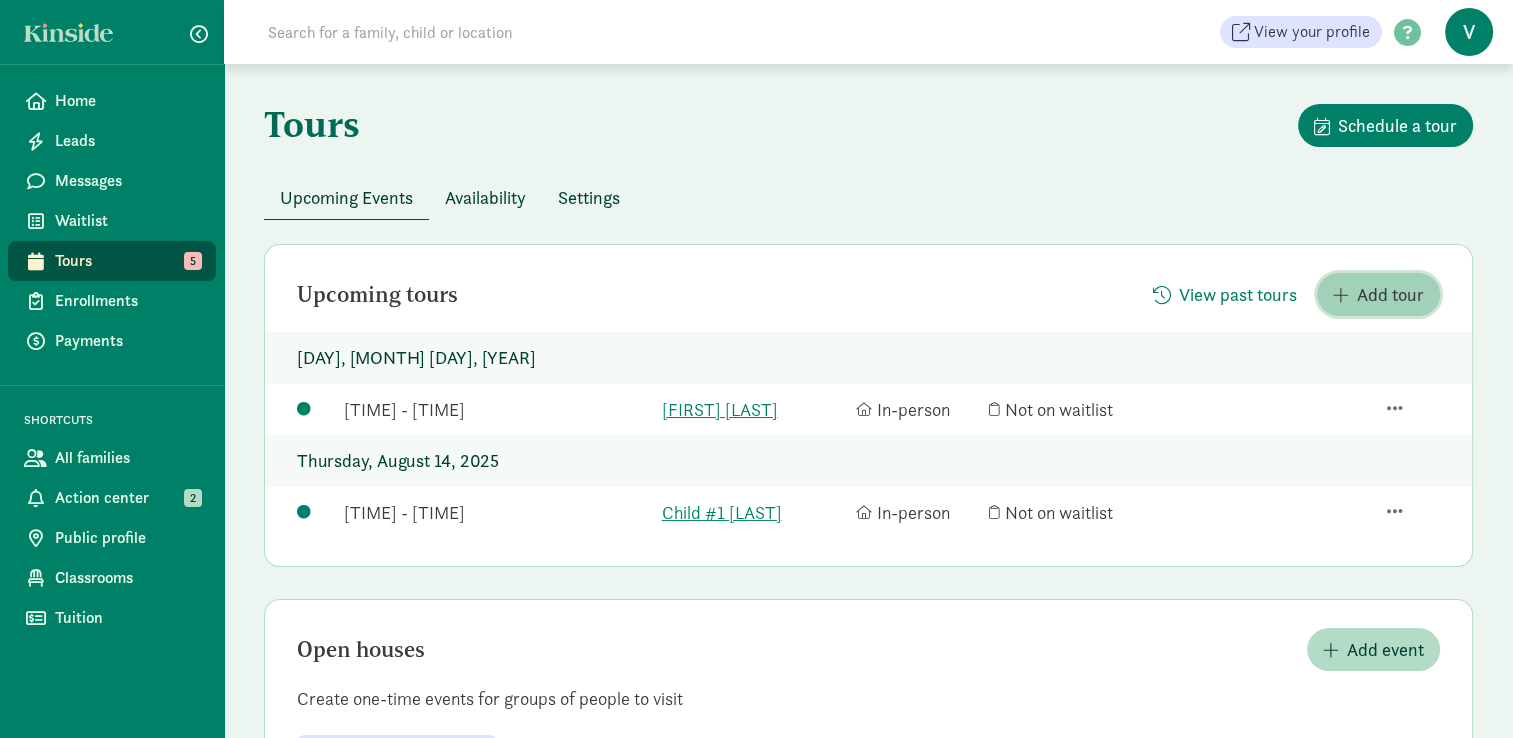 click on "Add tour" at bounding box center (1390, 294) 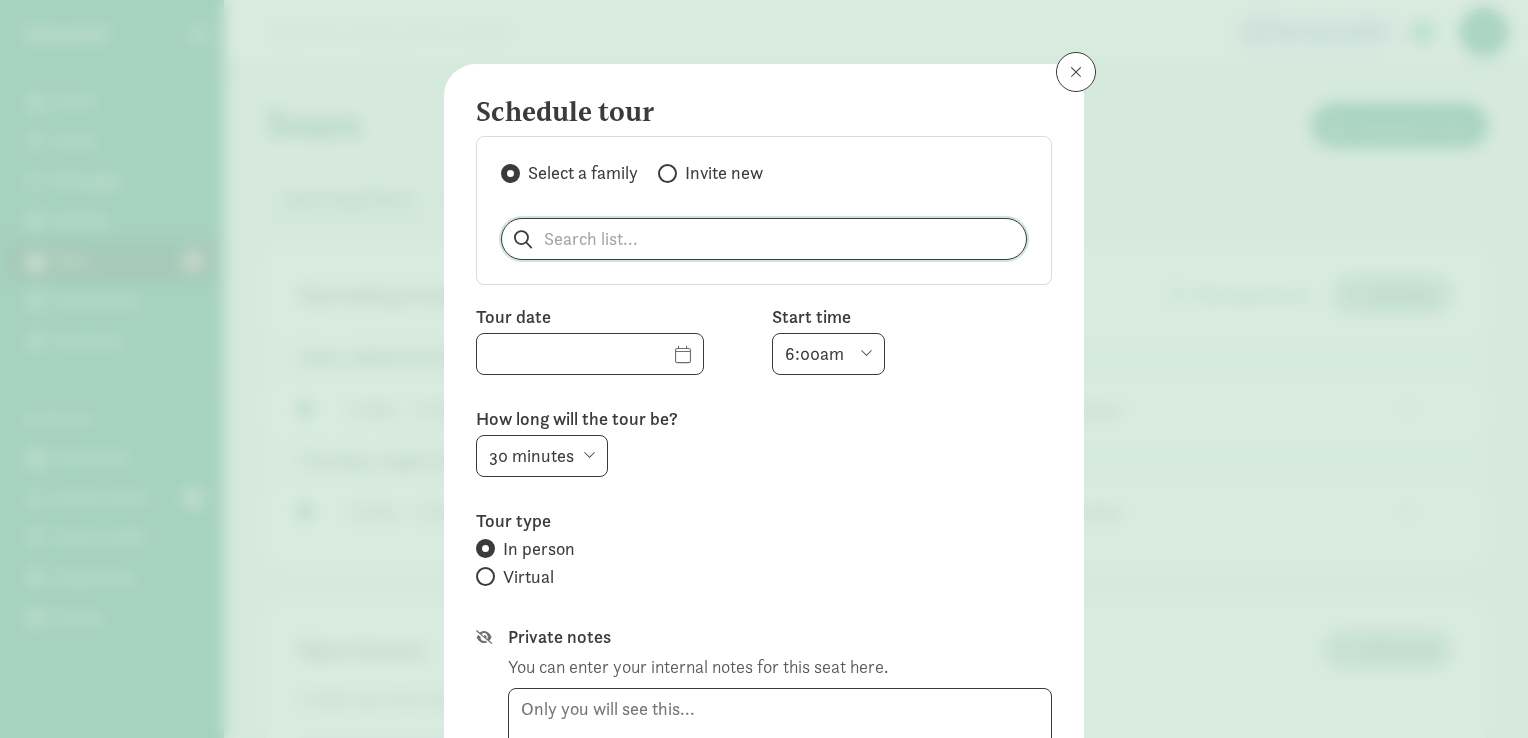 click 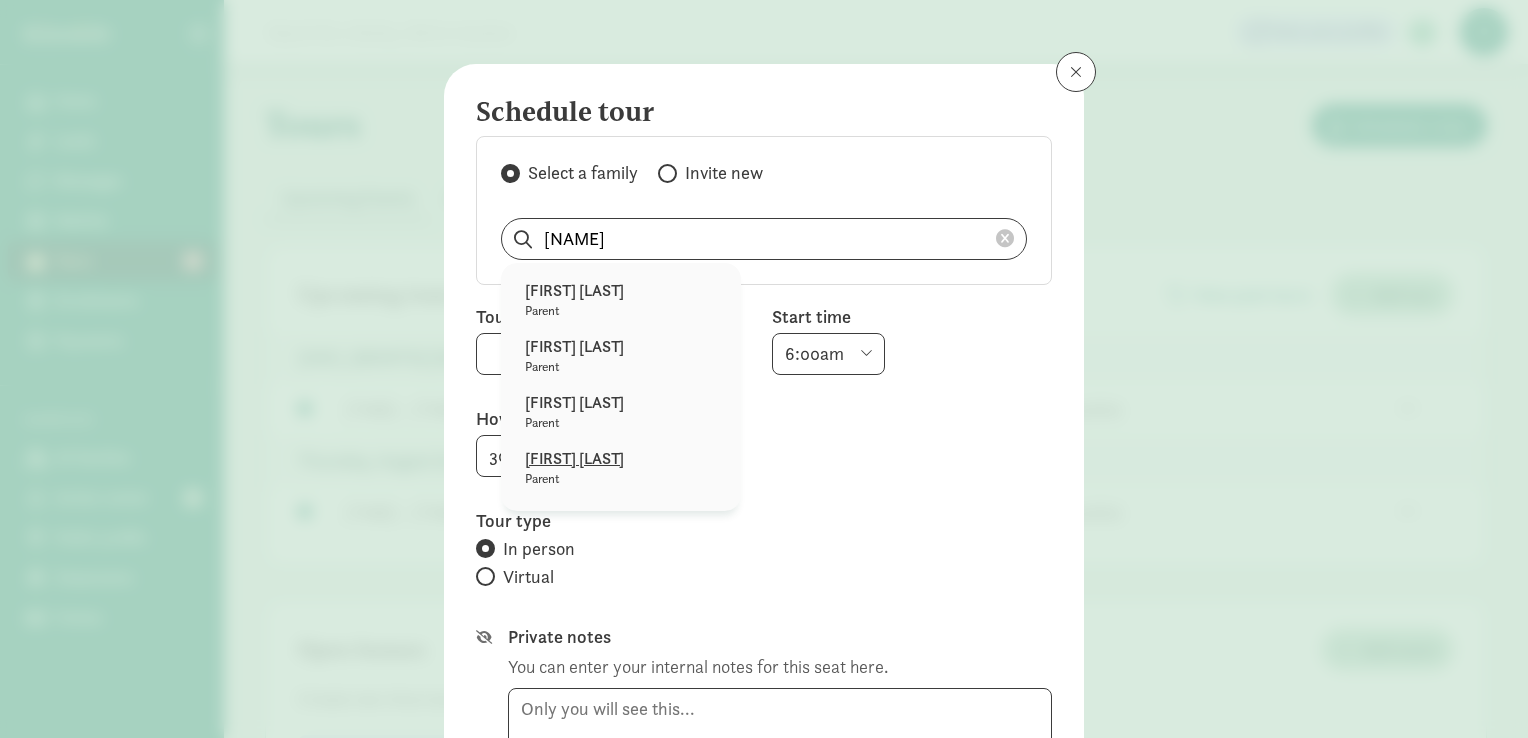 click on "Jennifer Murray" at bounding box center [621, 459] 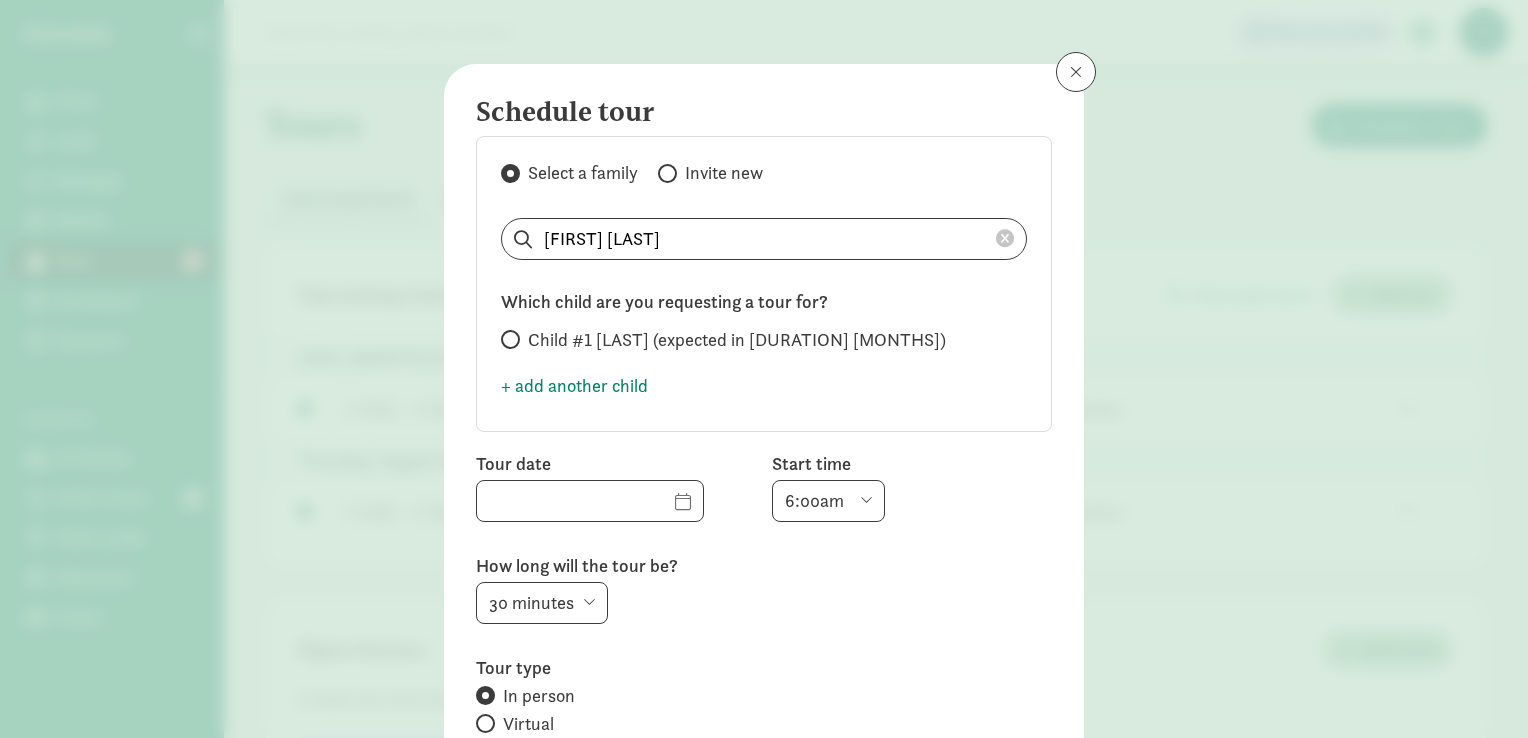 click at bounding box center (510, 339) 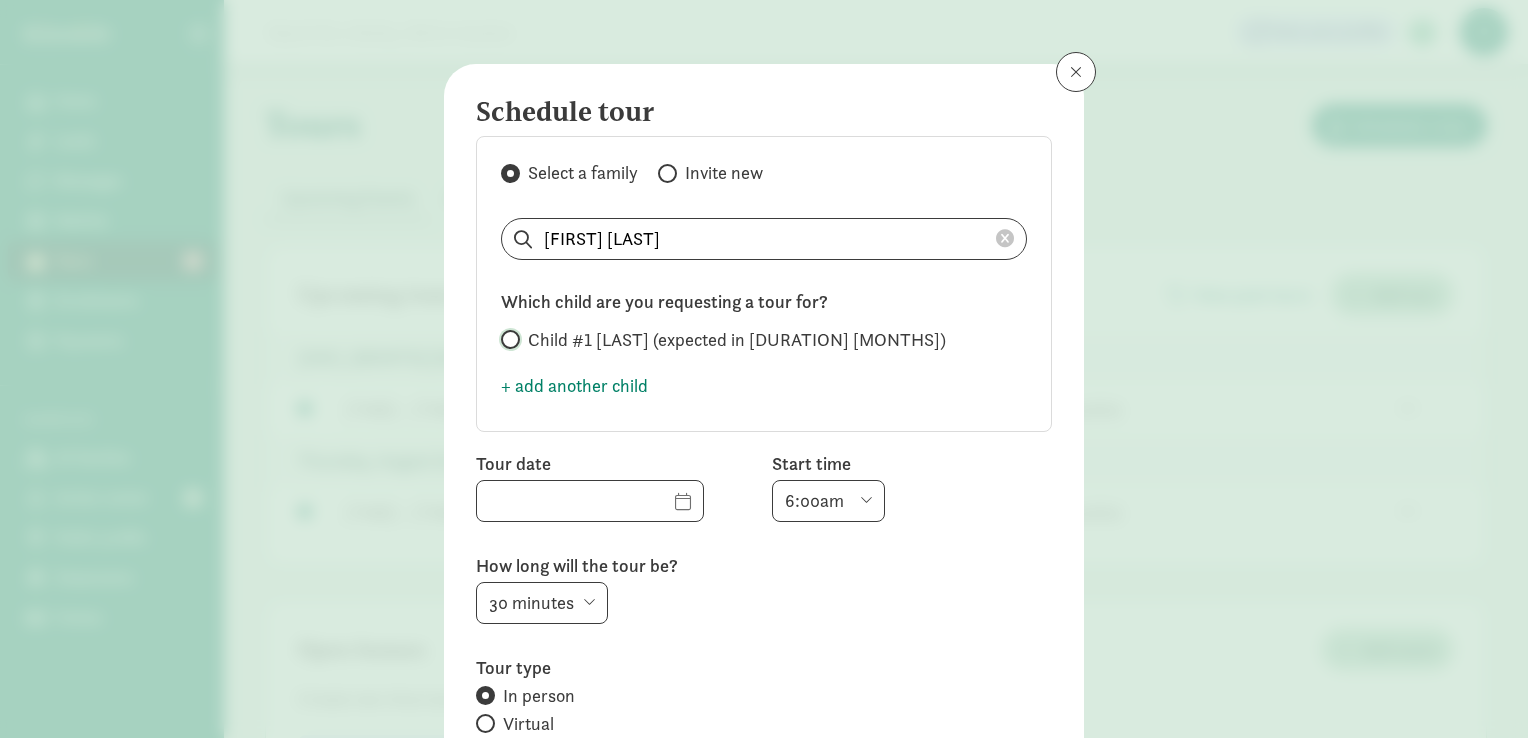 click on "Child #1 Murray (expected in 3.1 months)" at bounding box center [507, 339] 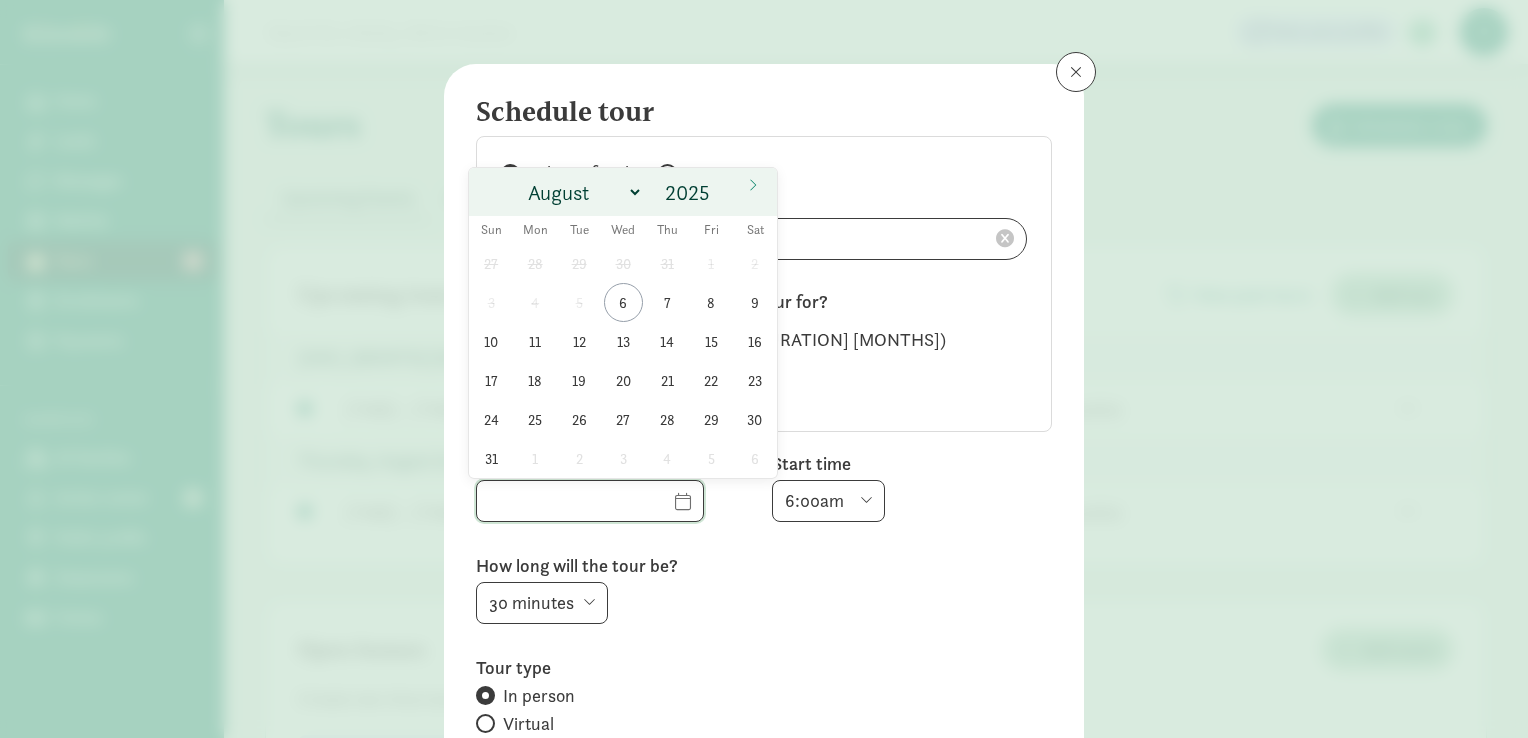 click 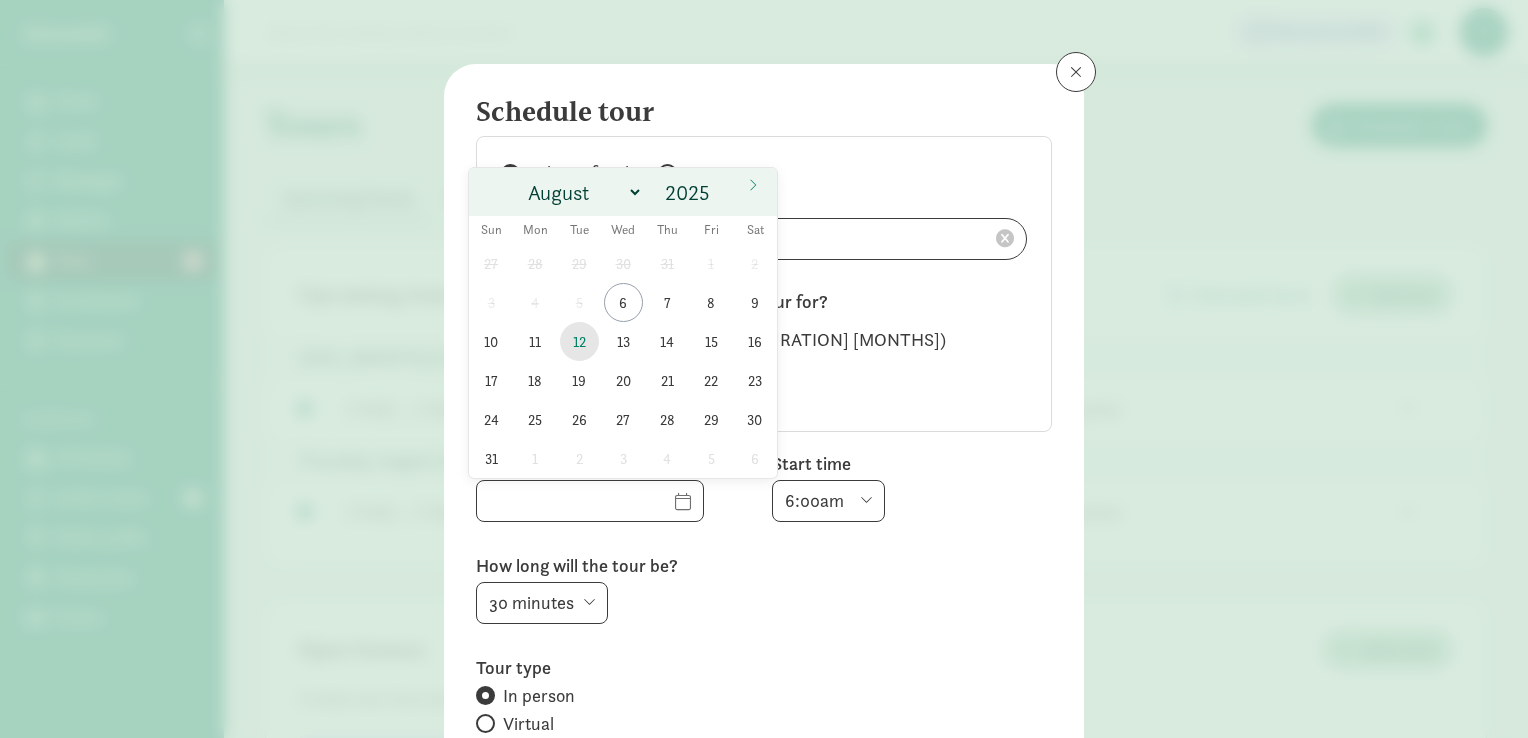click on "12" at bounding box center [579, 341] 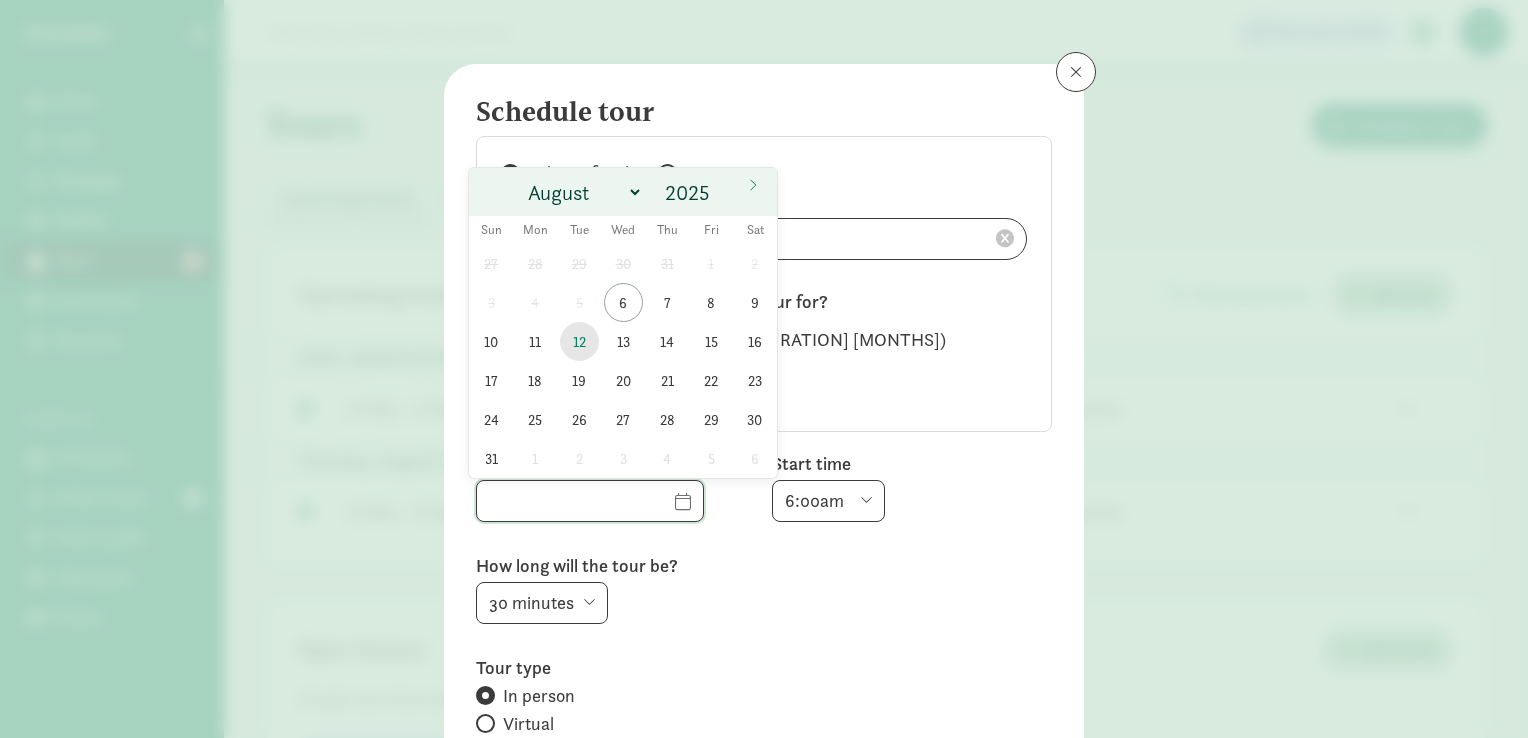 type on "08/12/2025" 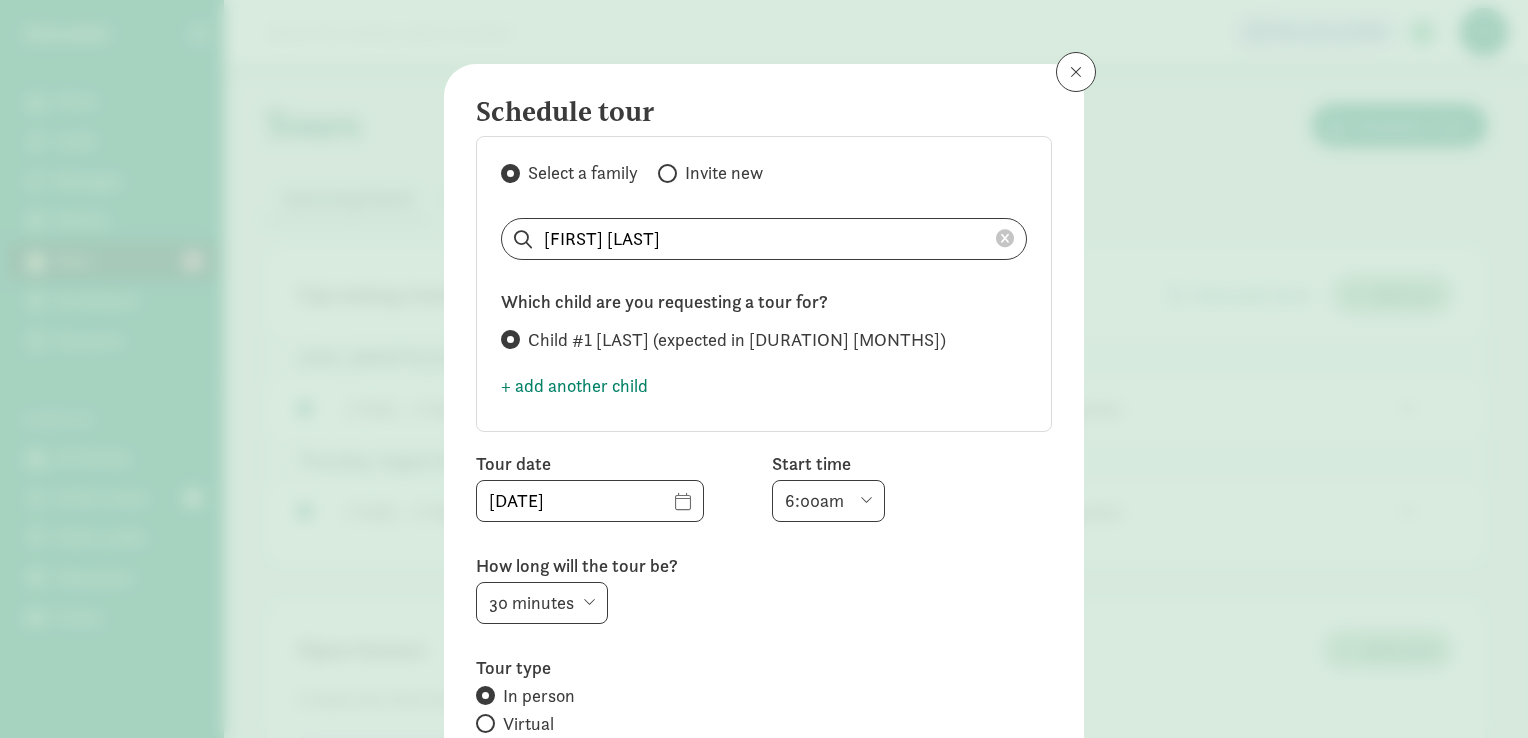 click on "6:00am 6:30am 7:00am 7:30am 8:00am 8:30am 9:00am 9:30am 10:00am 10:30am 11:00am 11:30am 12:00pm 12:30pm 1:00pm 1:30pm 2:00pm 2:30pm 3:00pm 3:30pm 4:00pm 4:30pm 5:00pm 5:30pm 6:00pm 6:30pm 7:00pm" at bounding box center (828, 501) 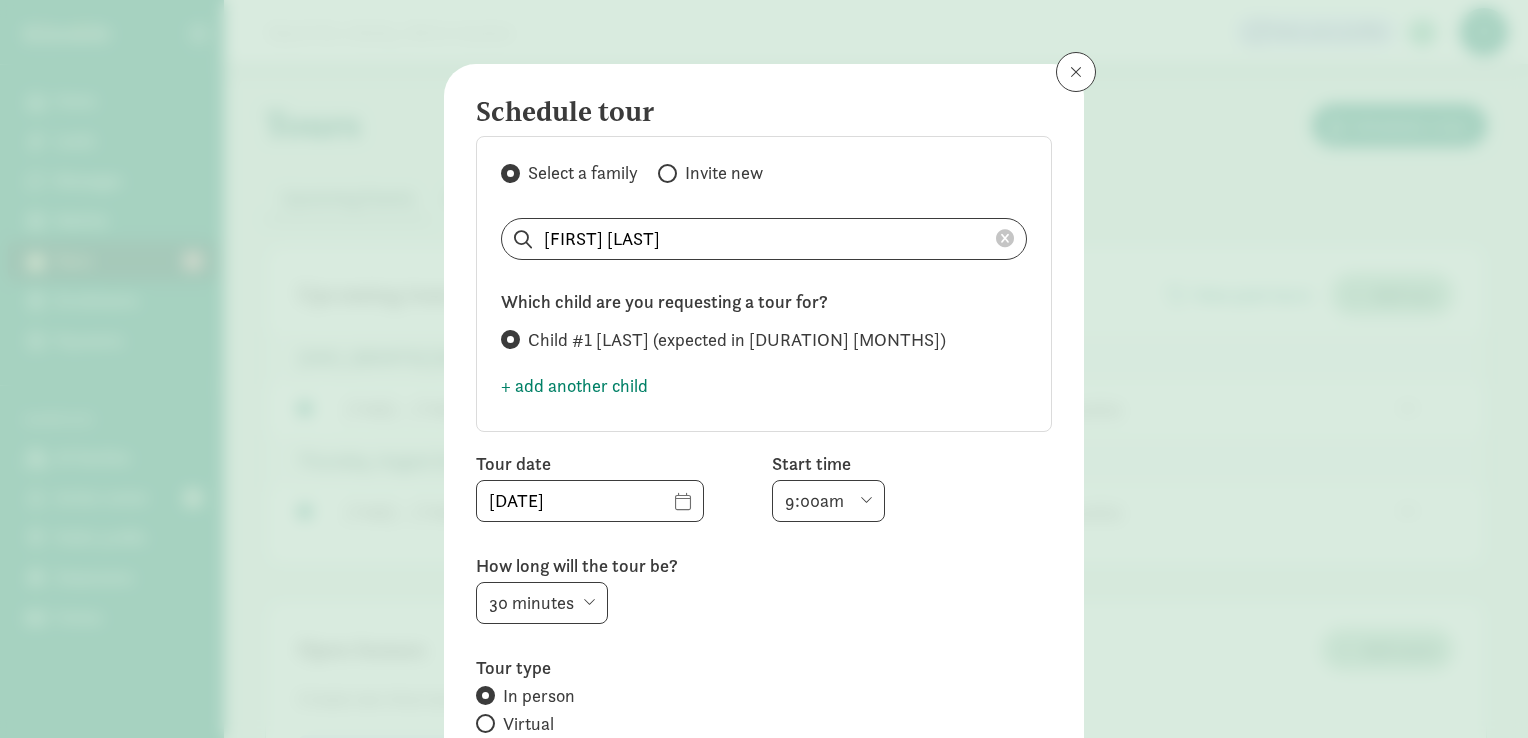 click on "6:00am 6:30am 7:00am 7:30am 8:00am 8:30am 9:00am 9:30am 10:00am 10:30am 11:00am 11:30am 12:00pm 12:30pm 1:00pm 1:30pm 2:00pm 2:30pm 3:00pm 3:30pm 4:00pm 4:30pm 5:00pm 5:30pm 6:00pm 6:30pm 7:00pm" at bounding box center (828, 501) 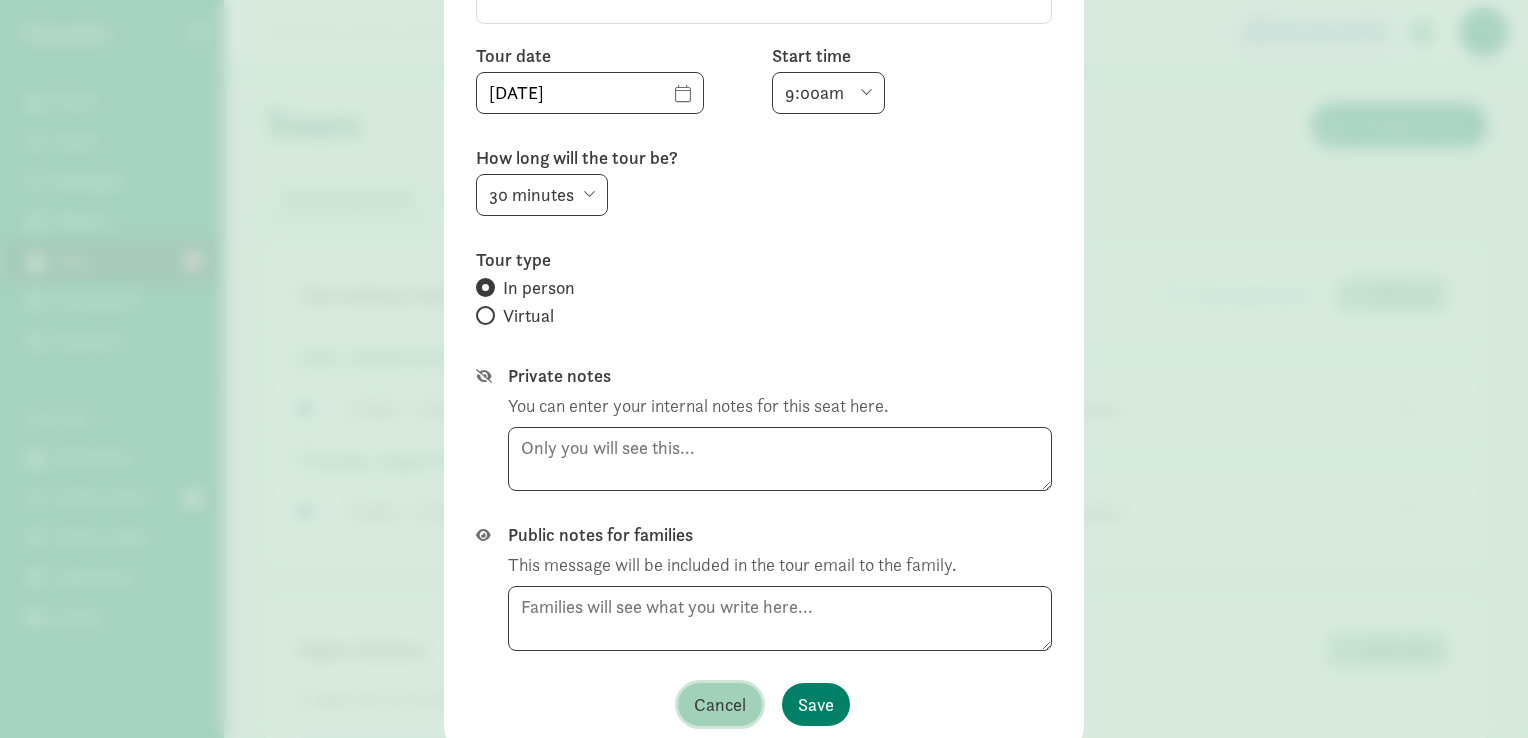type 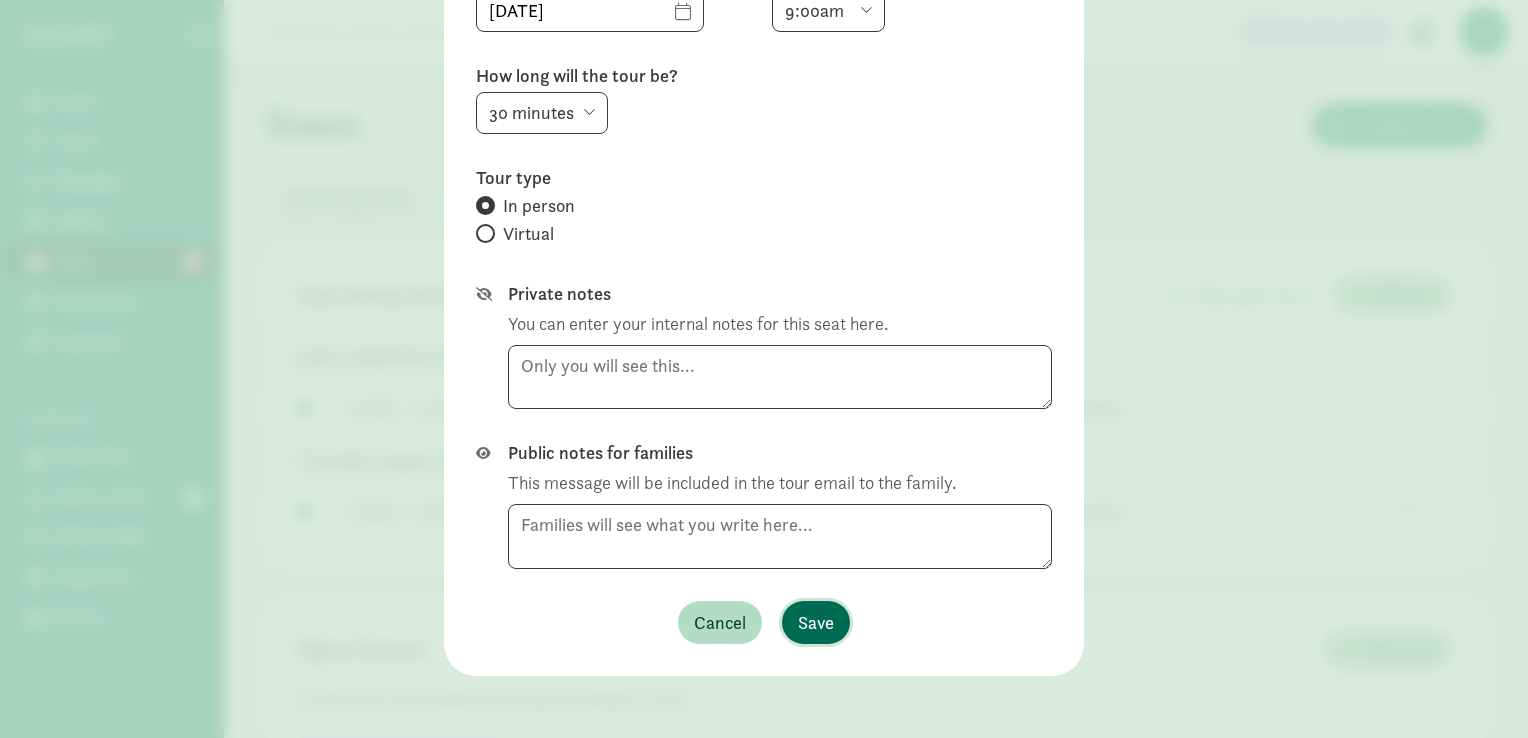 click on "Save" at bounding box center (816, 622) 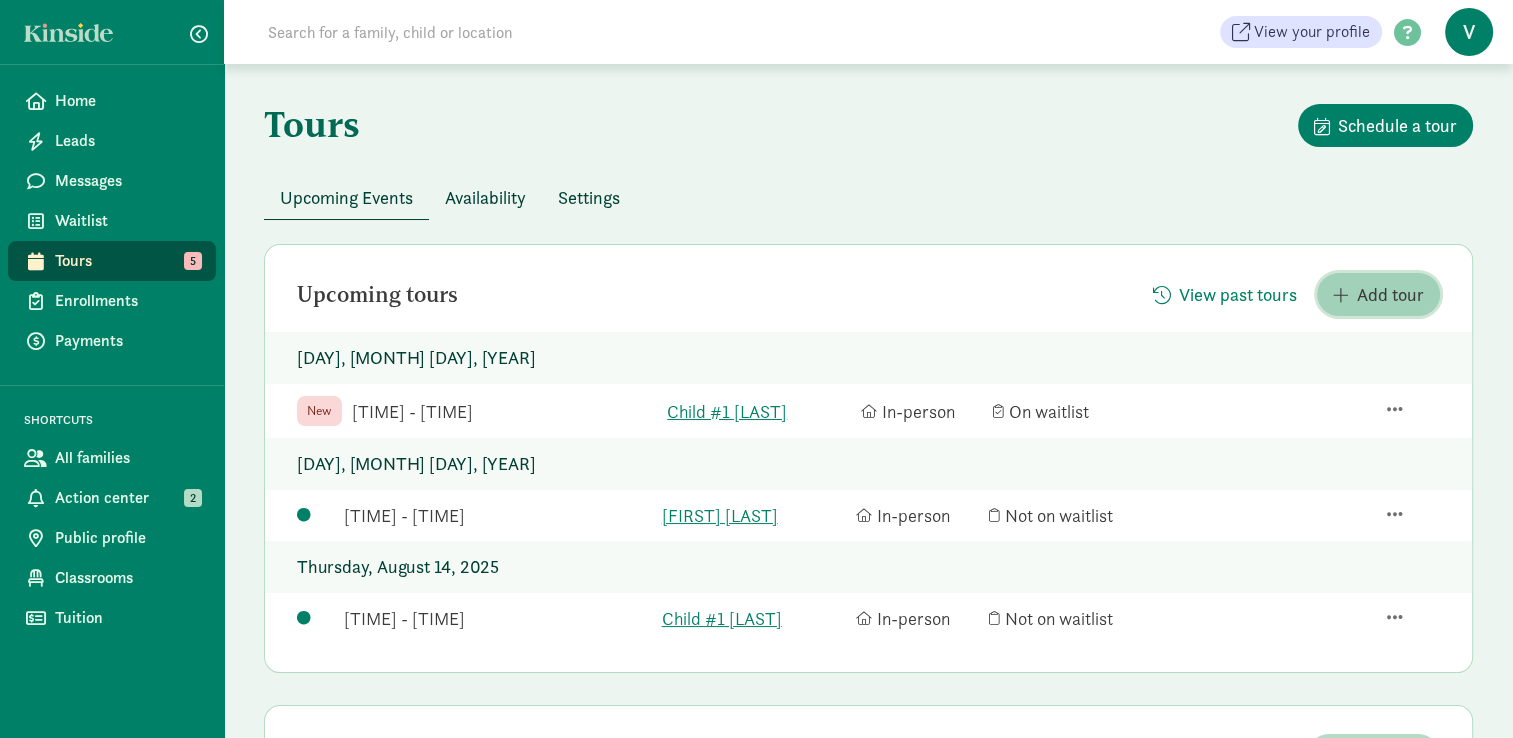 click on "Add tour" at bounding box center [1390, 294] 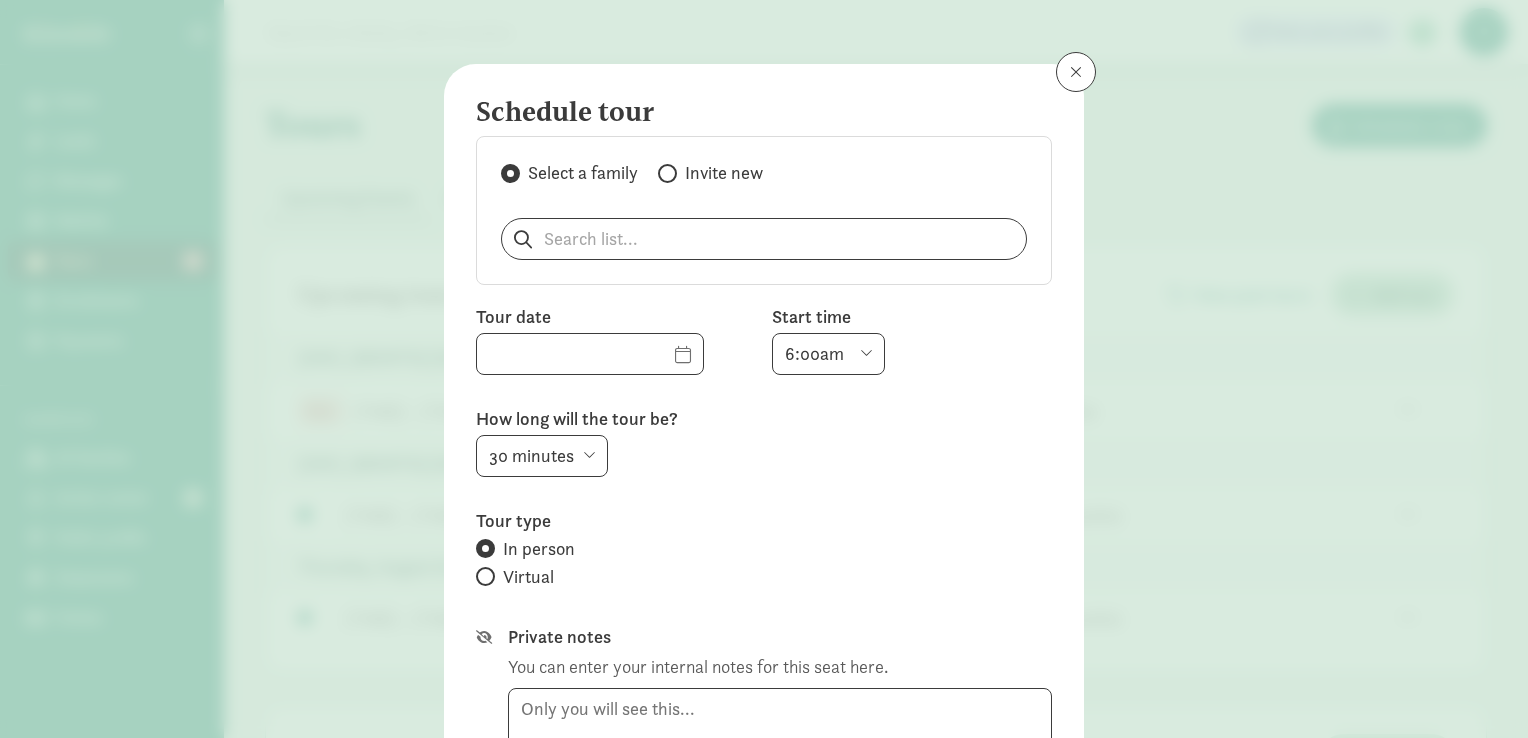 click on "Invite new" at bounding box center (724, 173) 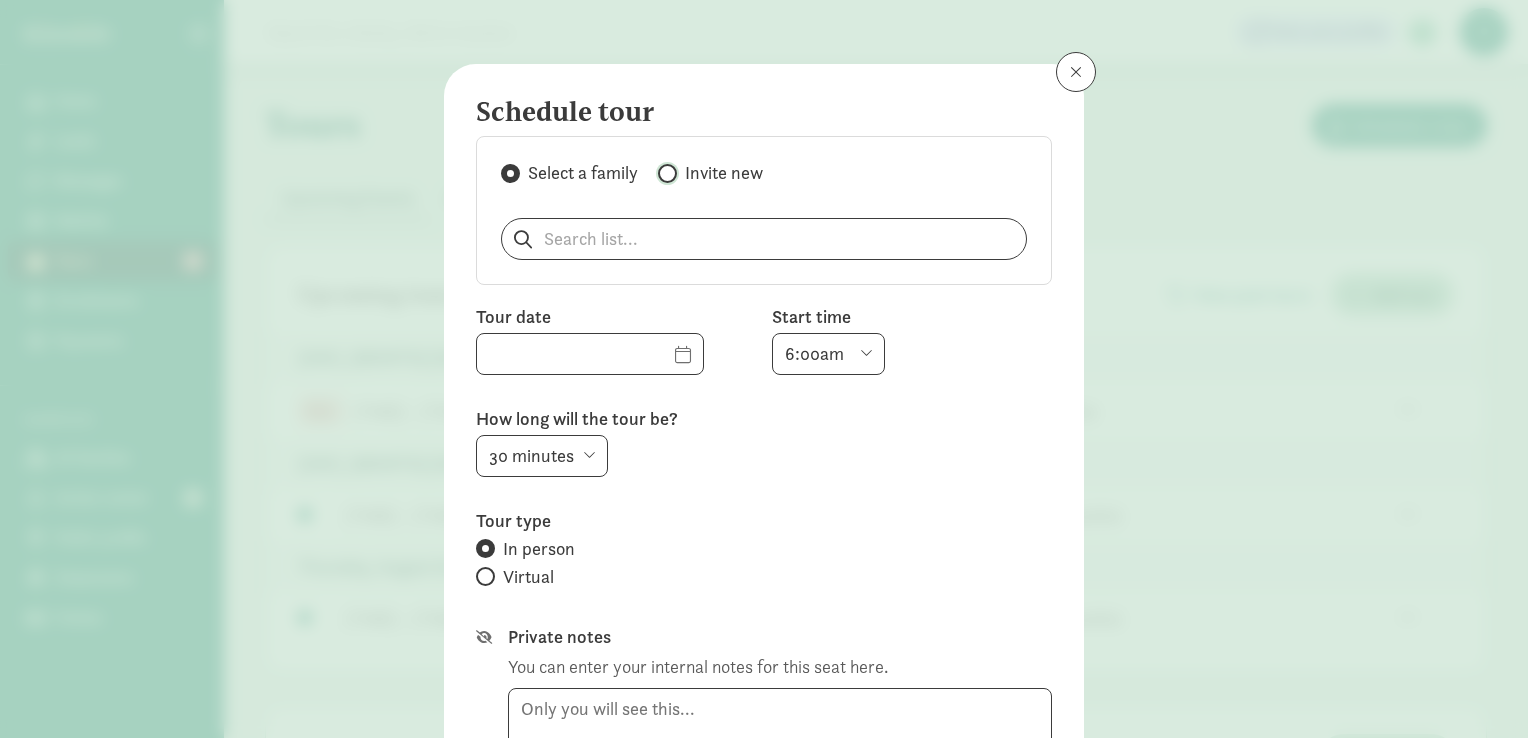 click on "Invite new" at bounding box center (664, 173) 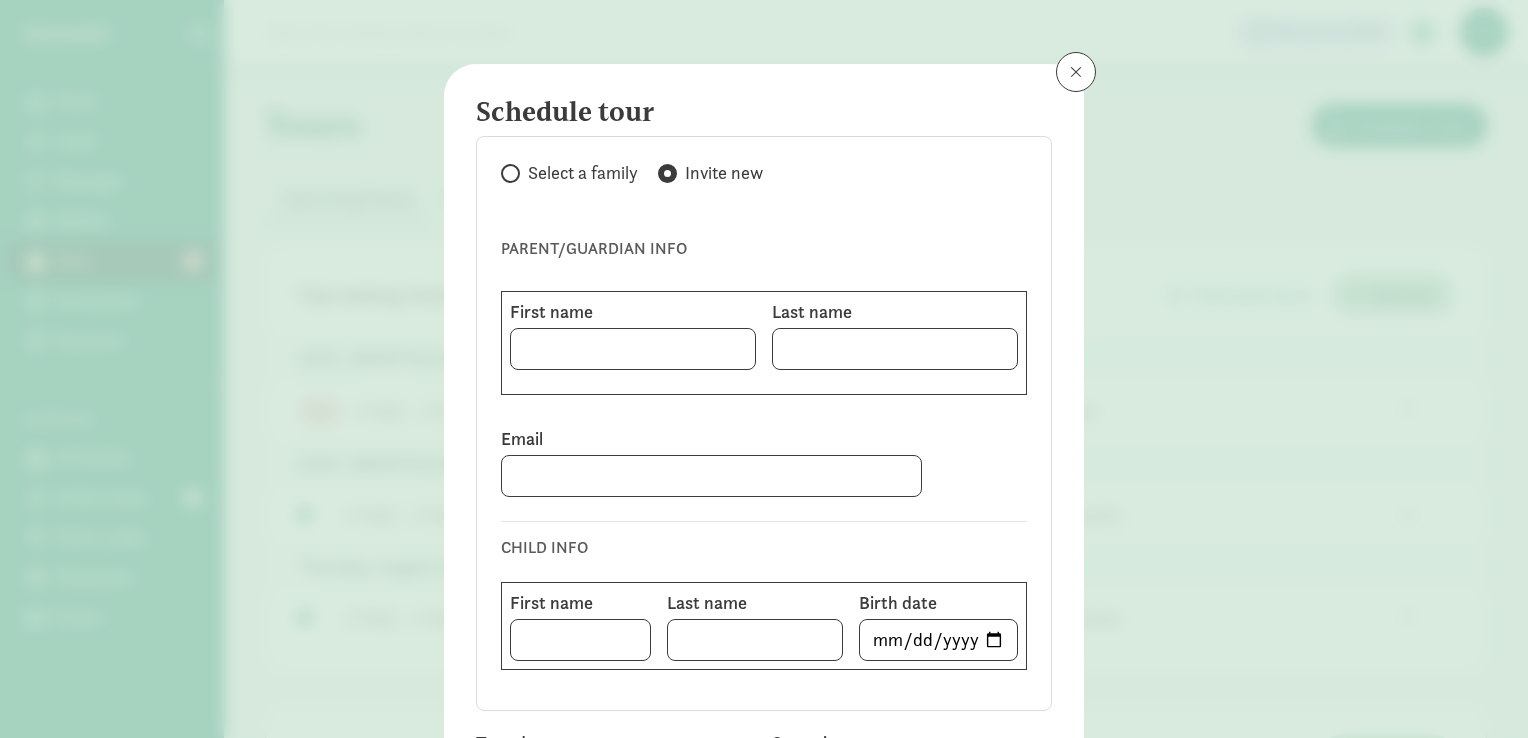 drag, startPoint x: 605, startPoint y: 370, endPoint x: 614, endPoint y: 355, distance: 17.492855 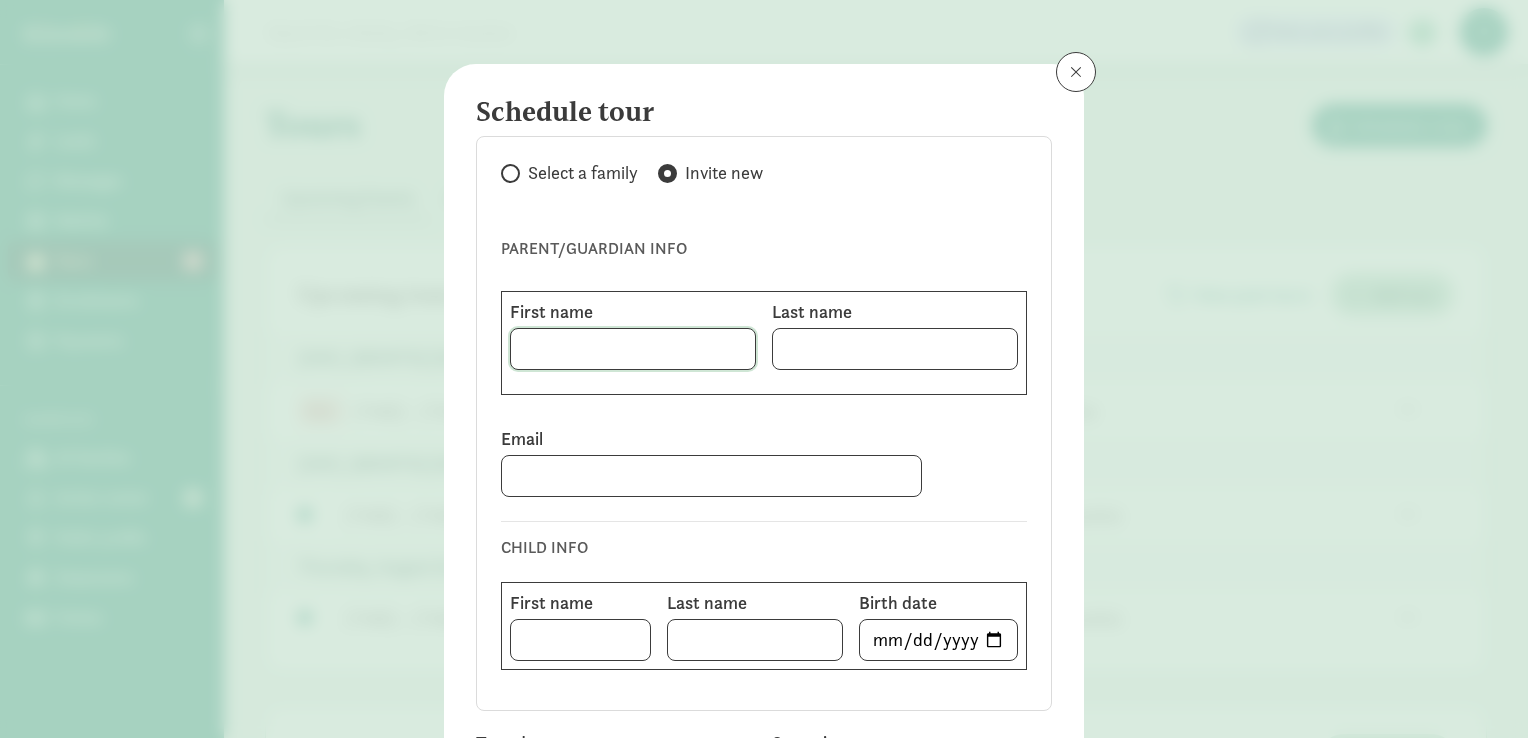 click 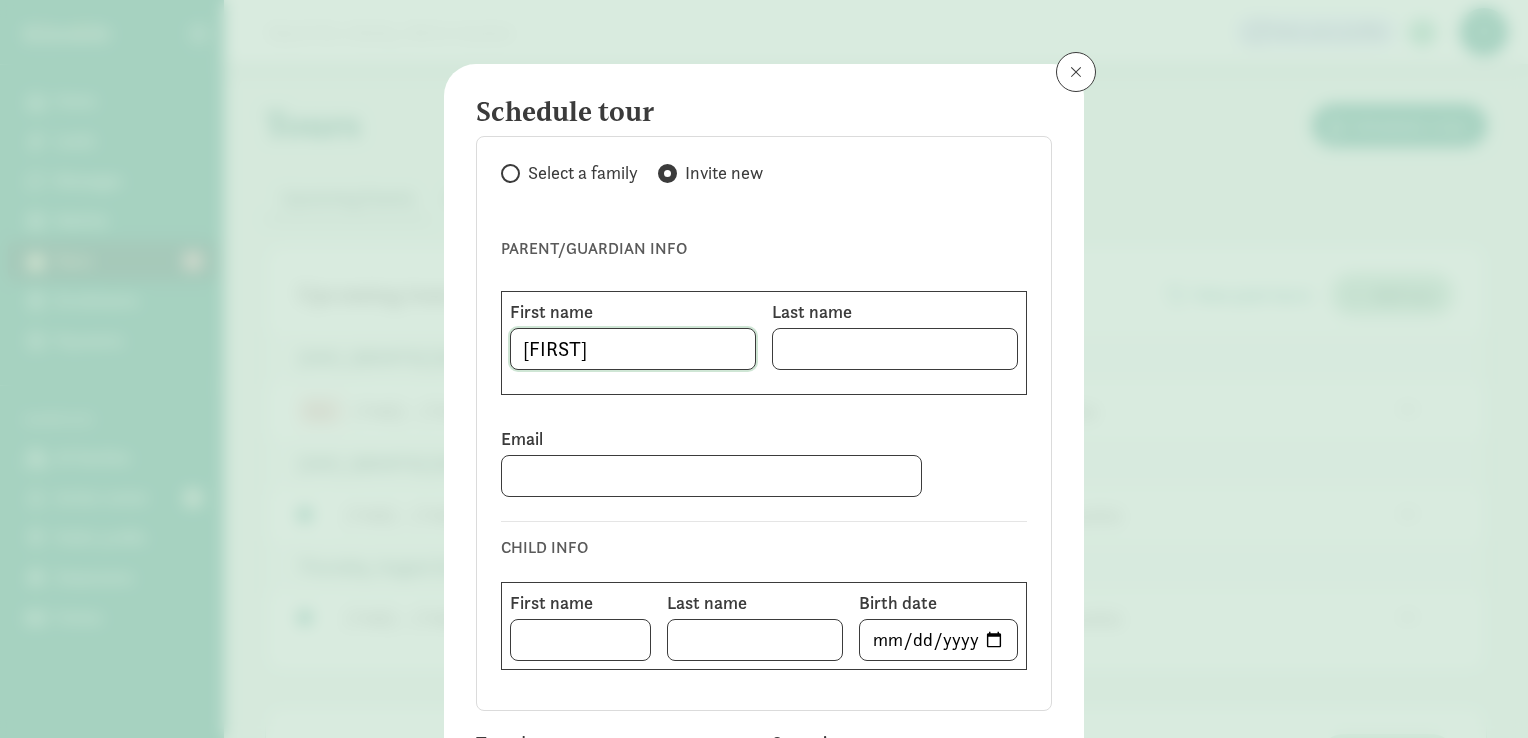 type on "Katie" 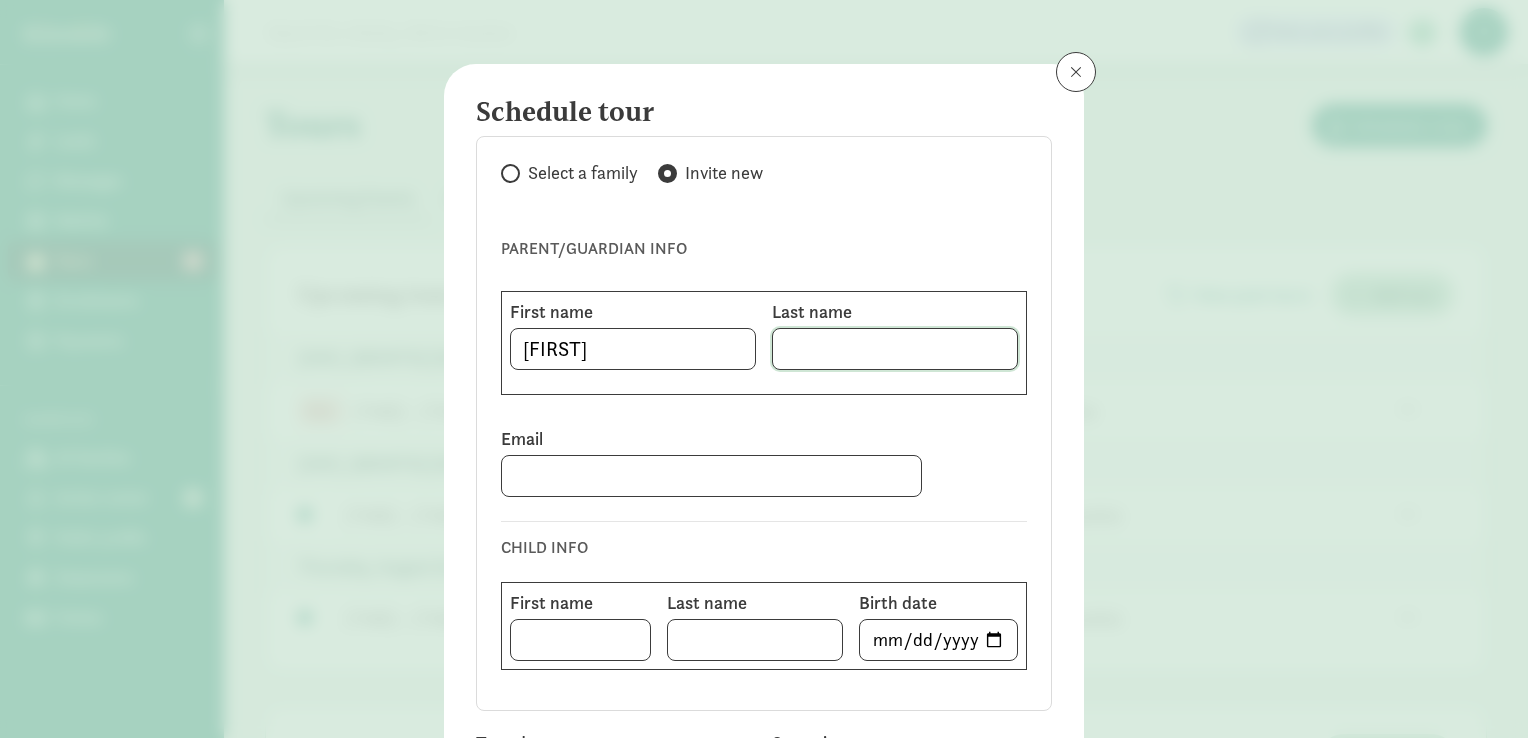 type on "rose" 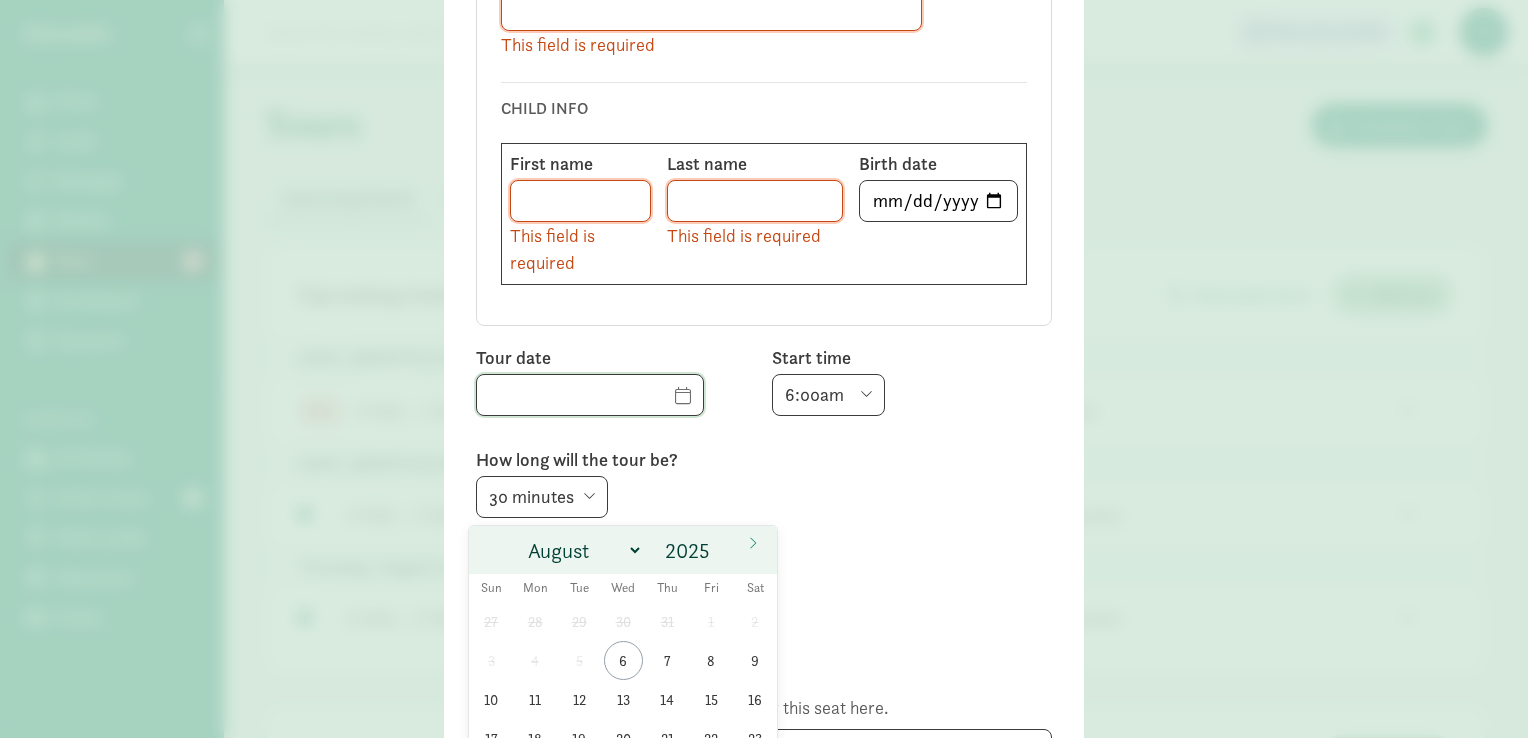 scroll, scrollTop: 488, scrollLeft: 0, axis: vertical 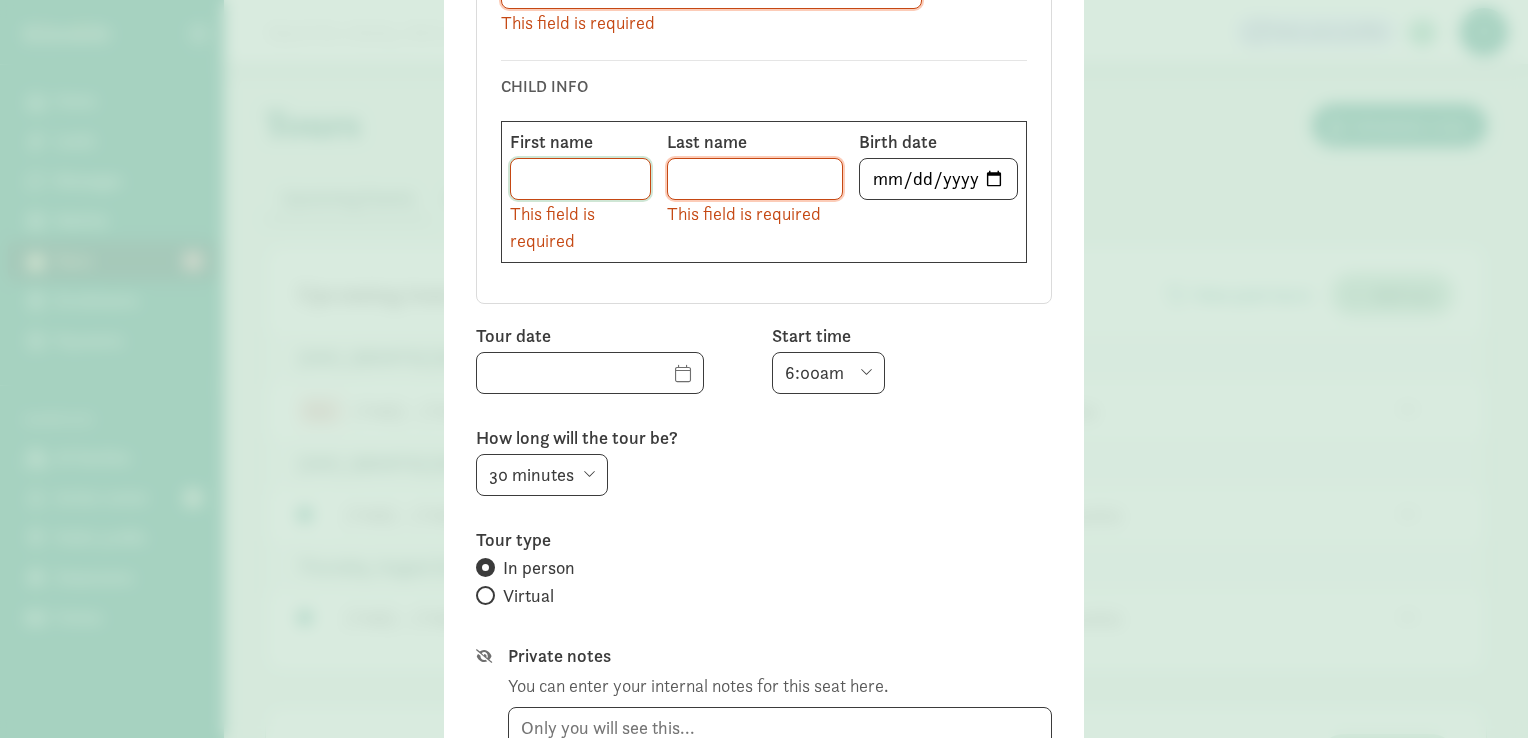 click 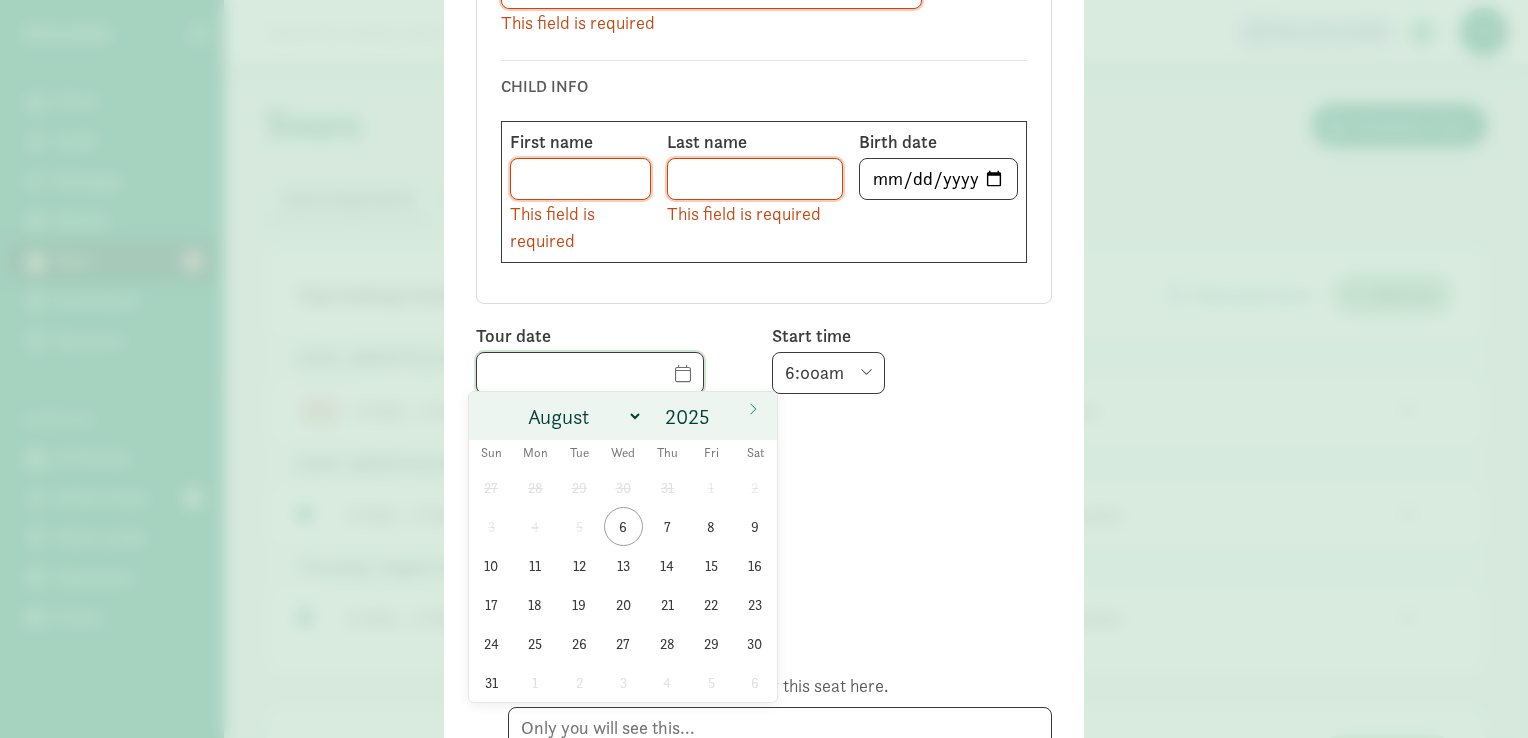 click 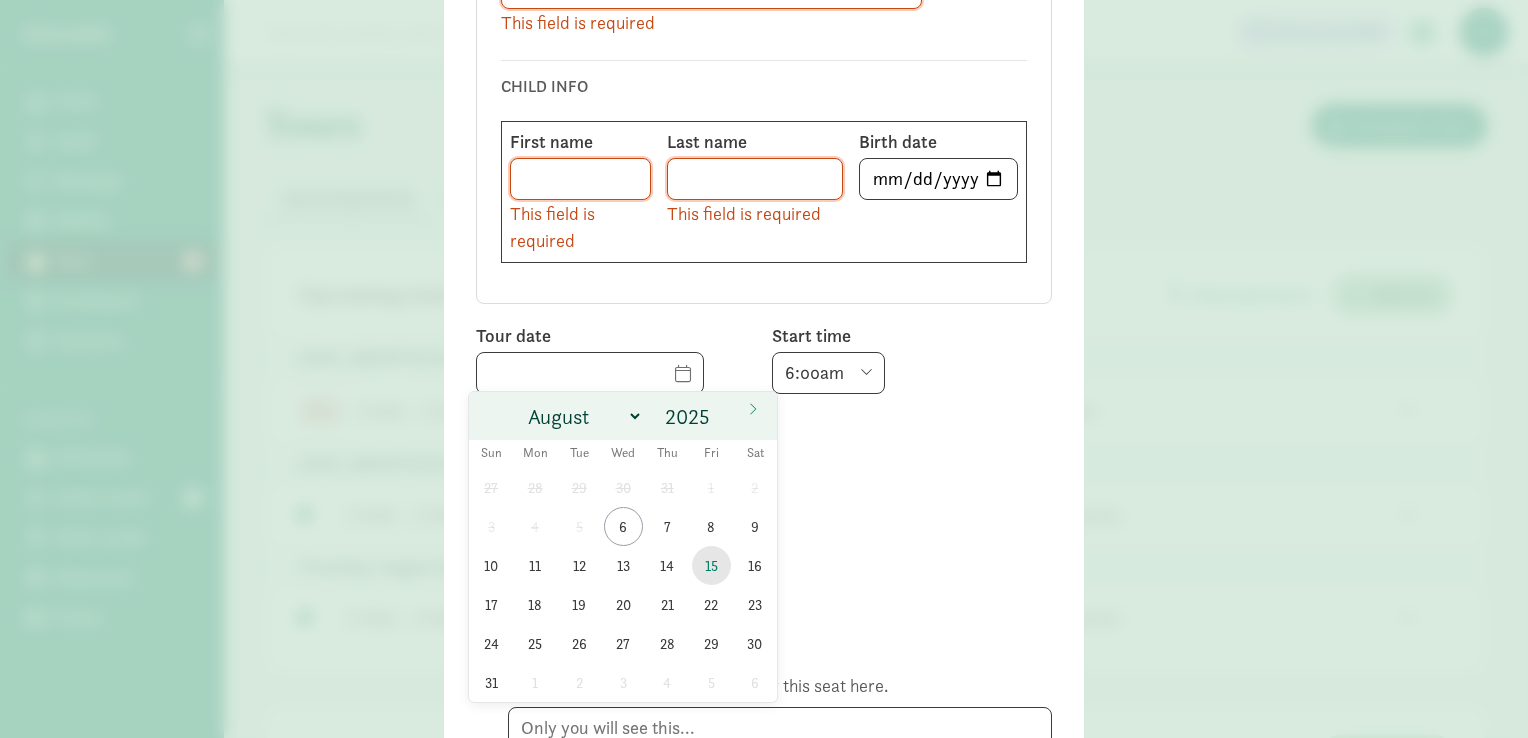 click on "15" at bounding box center (711, 565) 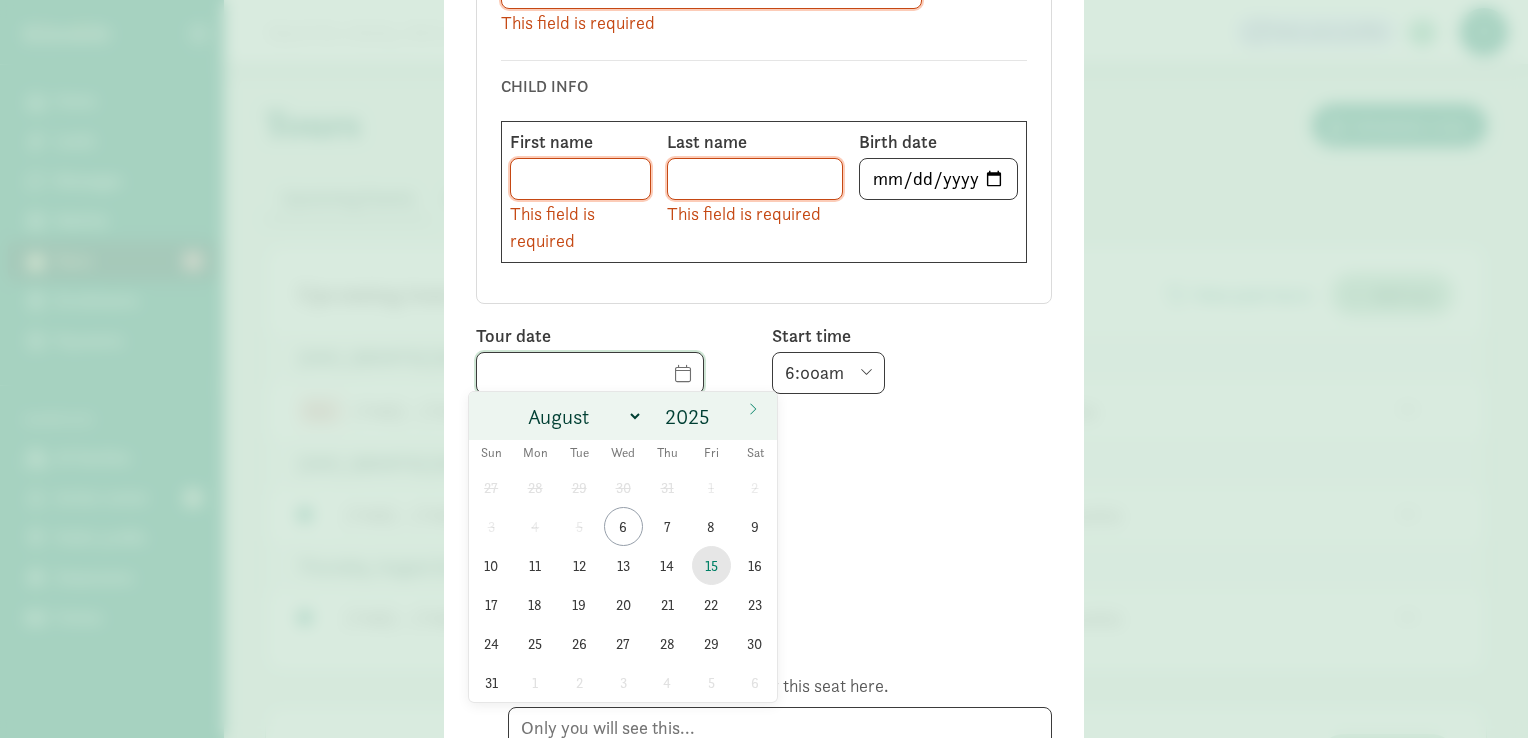 type on "08/15/2025" 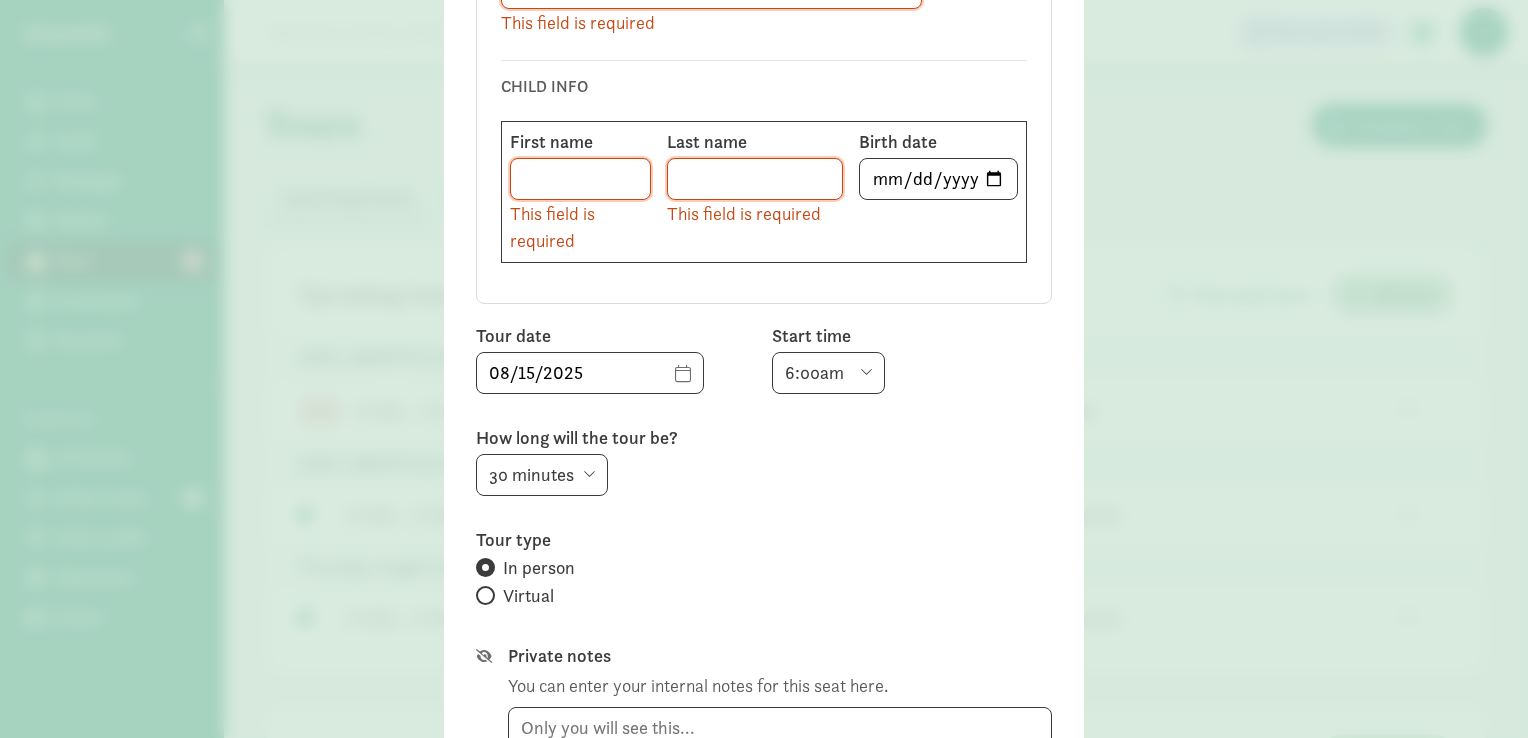 click on "6:00am 6:30am 7:00am 7:30am 8:00am 8:30am 9:00am 9:30am 10:00am 10:30am 11:00am 11:30am 12:00pm 12:30pm 1:00pm 1:30pm 2:00pm 2:30pm 3:00pm 3:30pm 4:00pm 4:30pm 5:00pm 5:30pm 6:00pm 6:30pm 7:00pm" at bounding box center (828, 373) 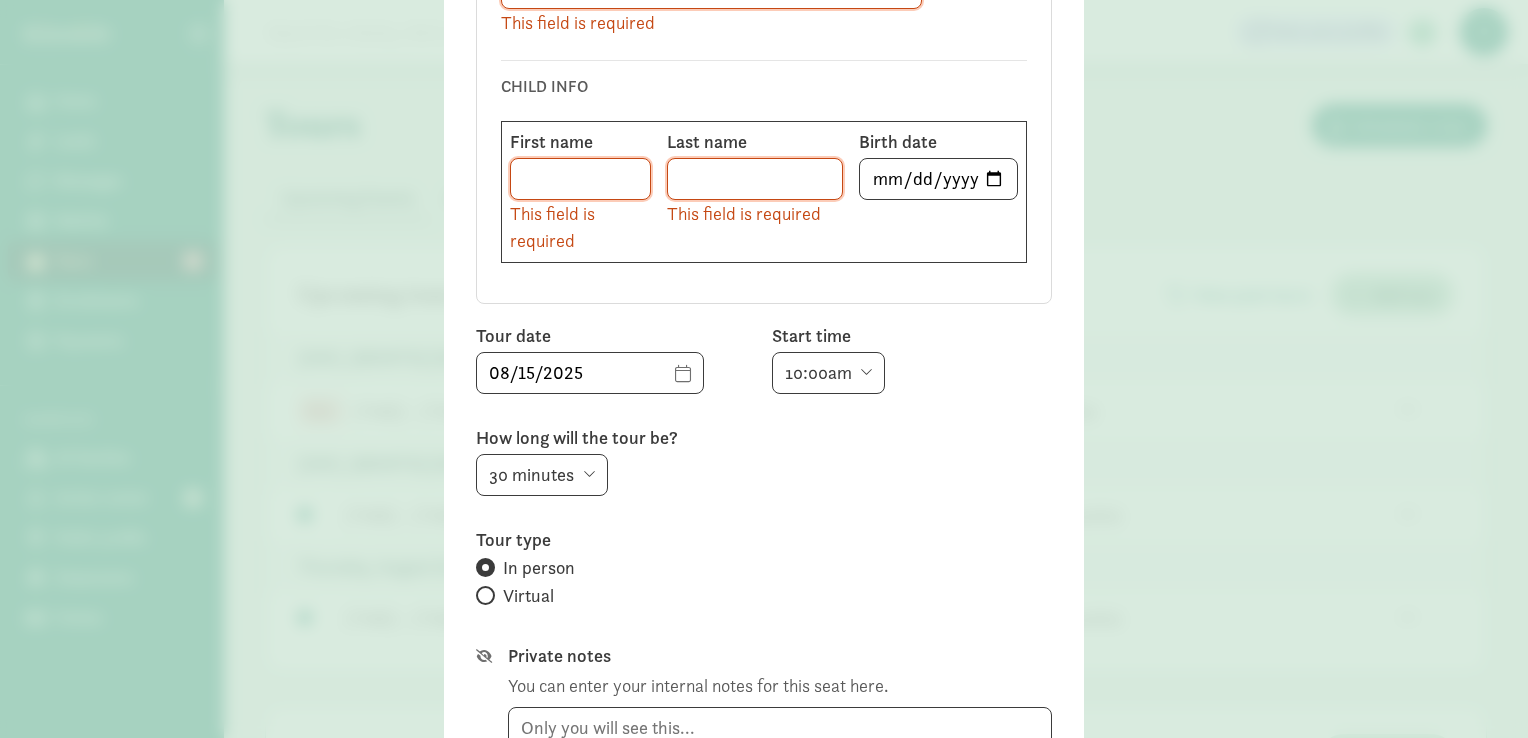 click on "6:00am 6:30am 7:00am 7:30am 8:00am 8:30am 9:00am 9:30am 10:00am 10:30am 11:00am 11:30am 12:00pm 12:30pm 1:00pm 1:30pm 2:00pm 2:30pm 3:00pm 3:30pm 4:00pm 4:30pm 5:00pm 5:30pm 6:00pm 6:30pm 7:00pm" at bounding box center [828, 373] 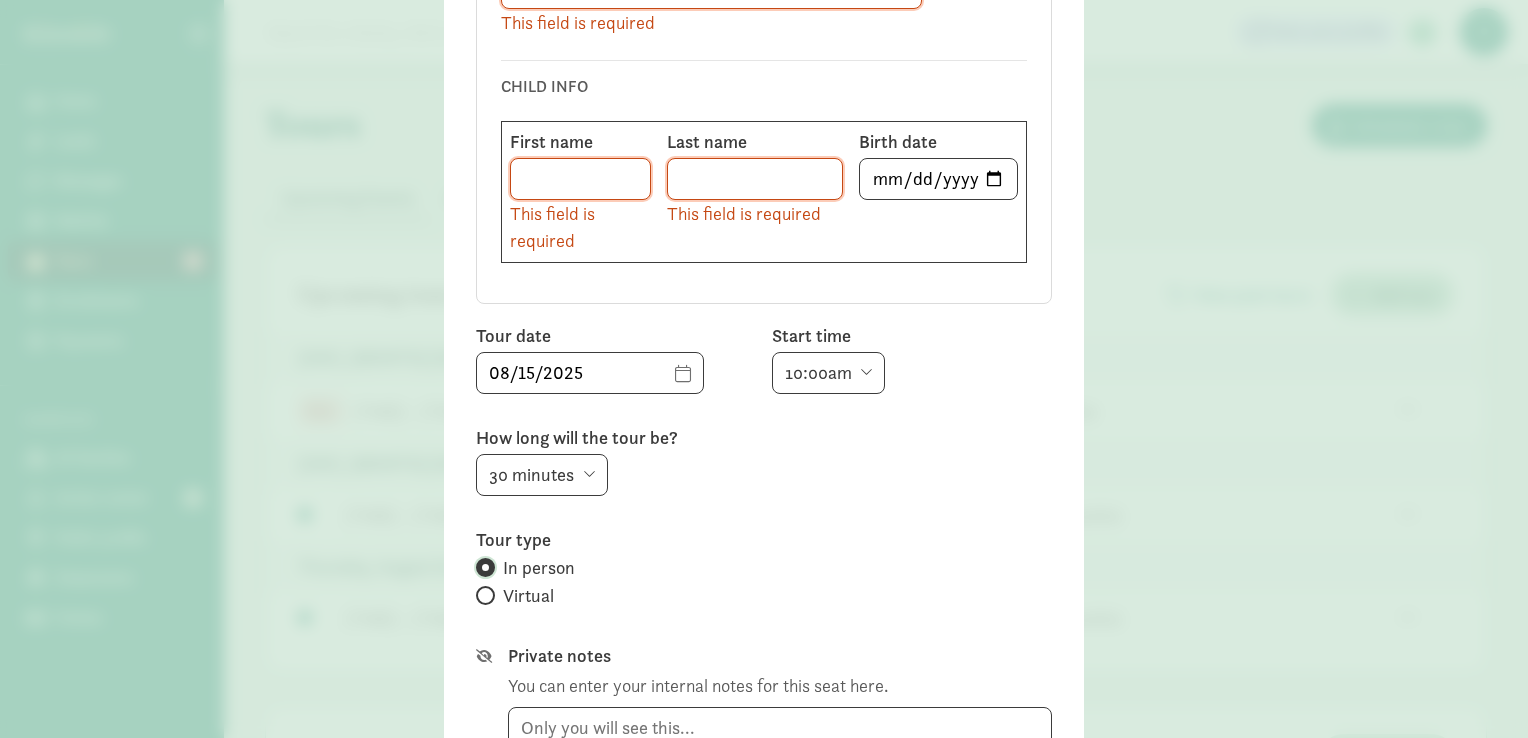 click on "In person" at bounding box center (482, 567) 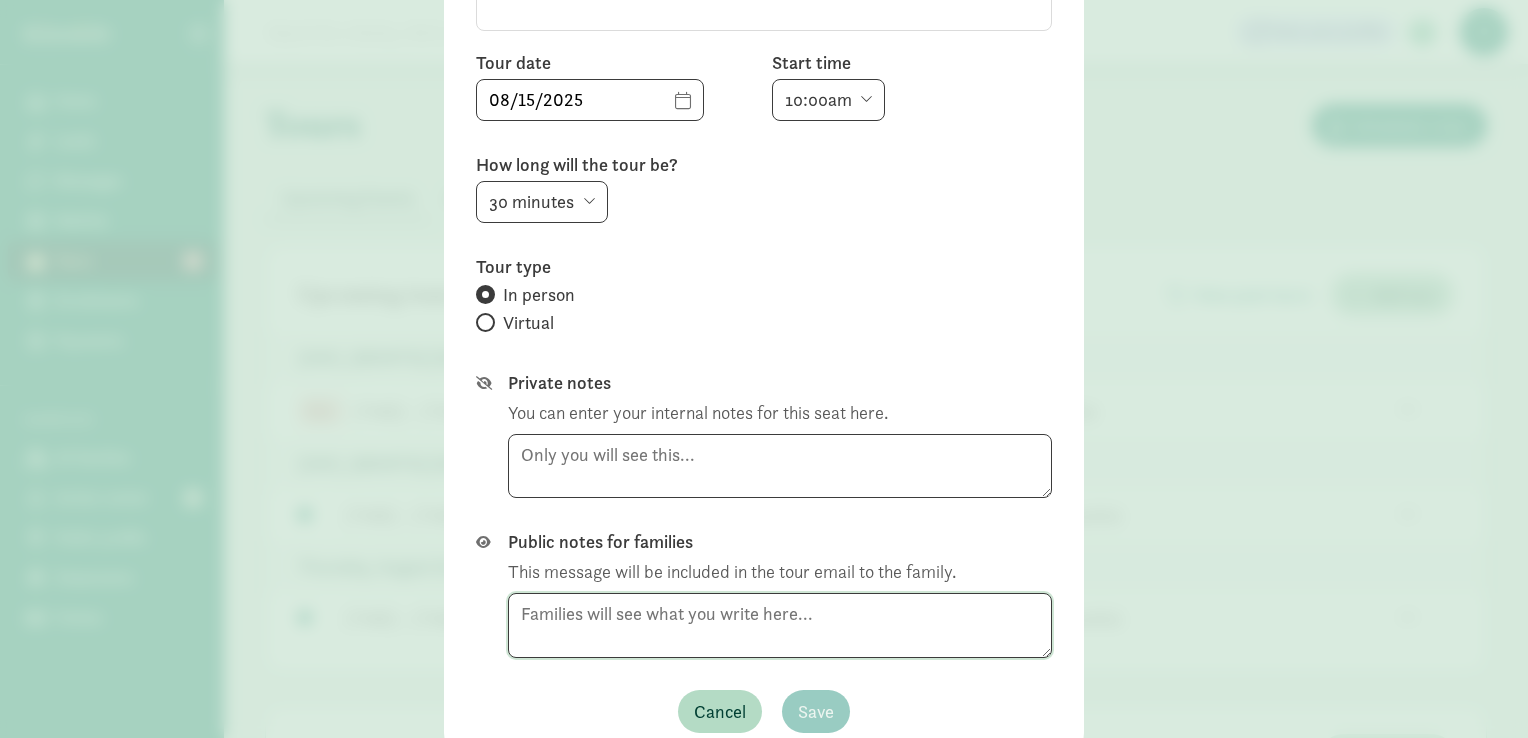 scroll, scrollTop: 848, scrollLeft: 0, axis: vertical 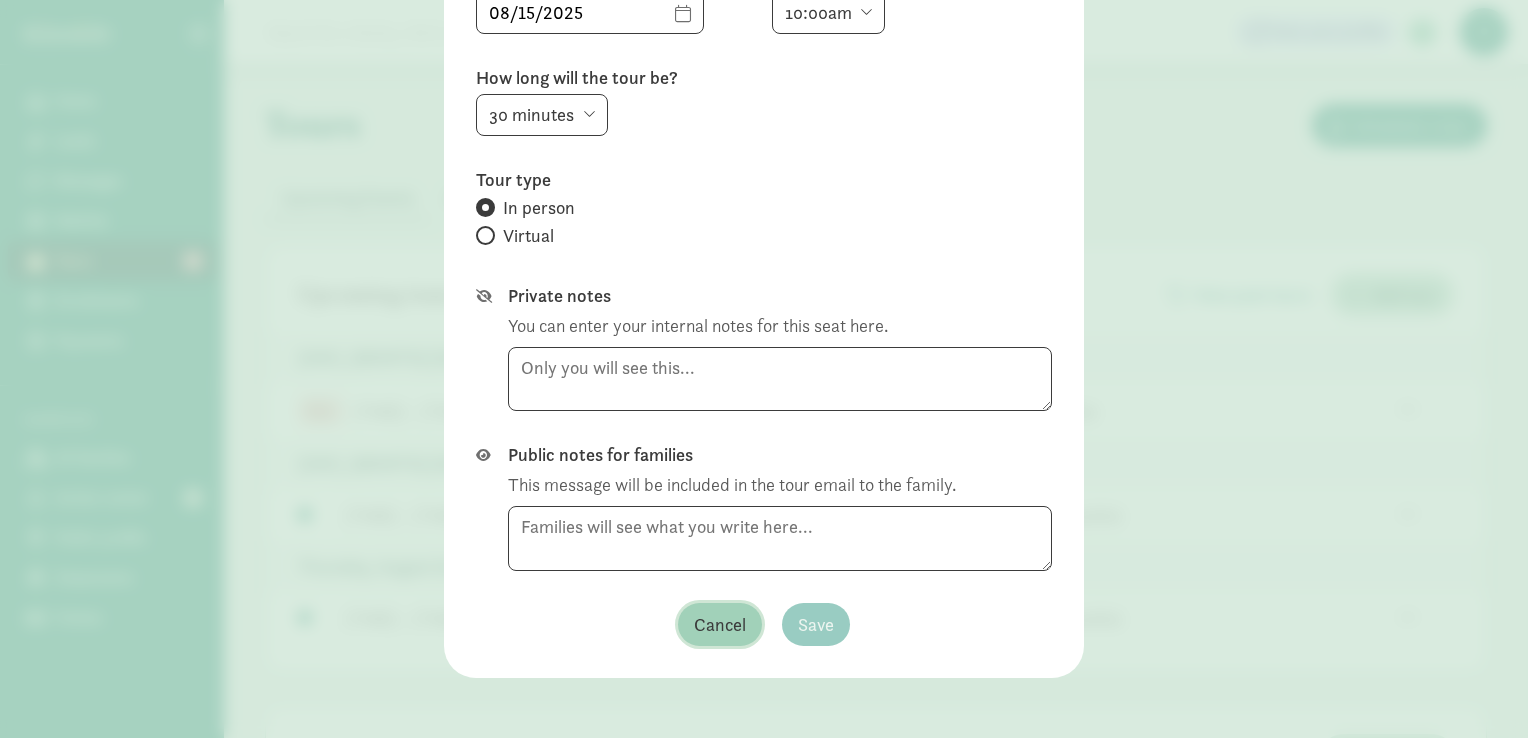 type 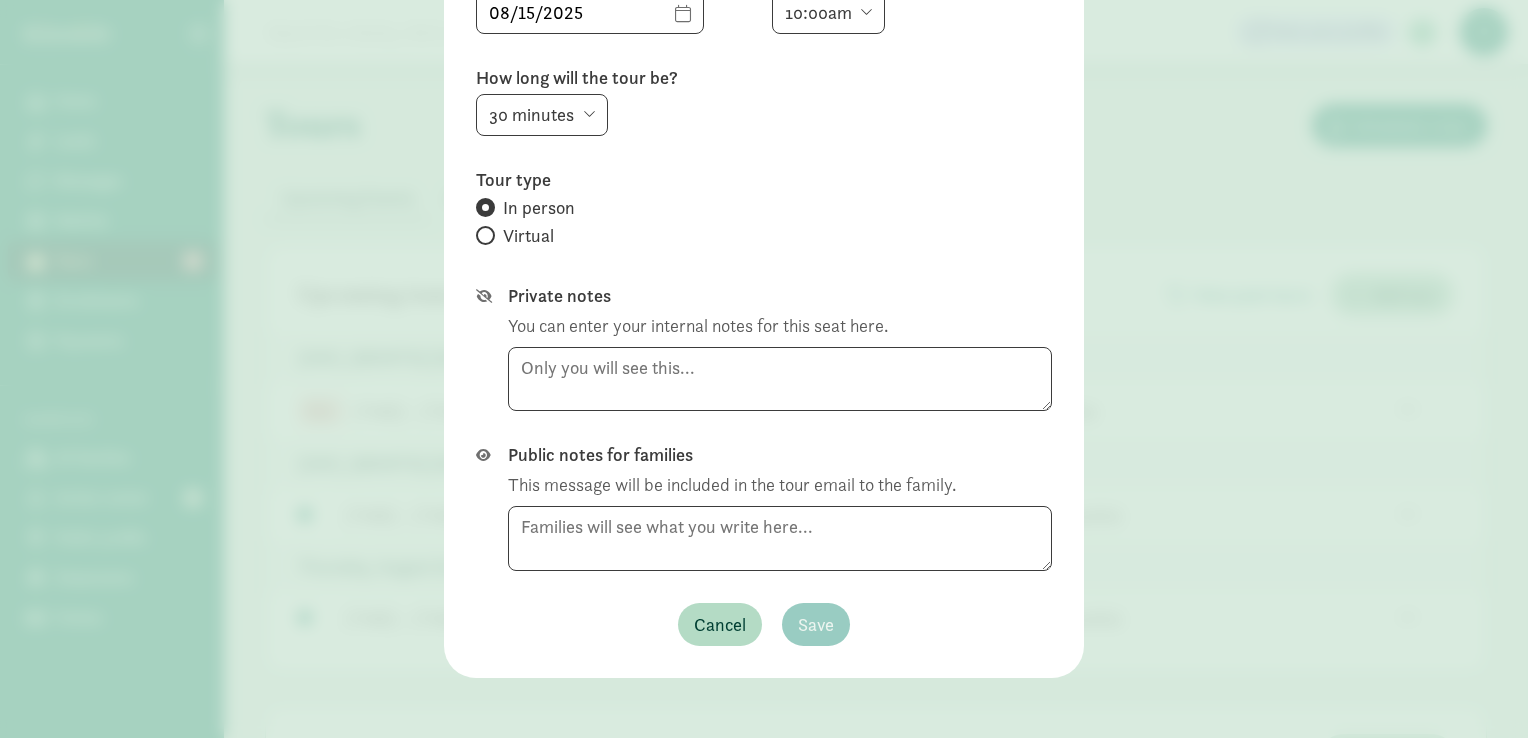 click on "Tour type" at bounding box center (764, 180) 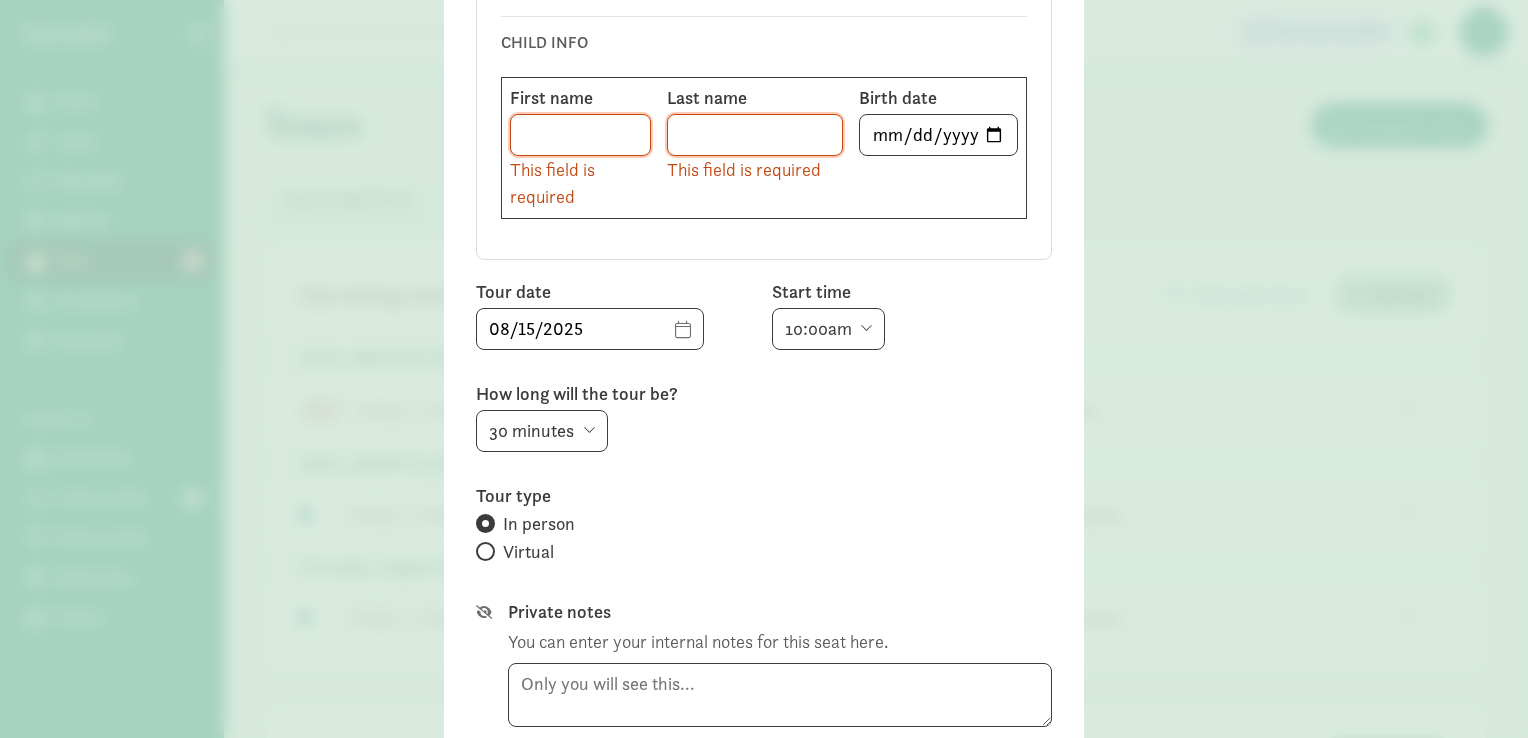scroll, scrollTop: 528, scrollLeft: 0, axis: vertical 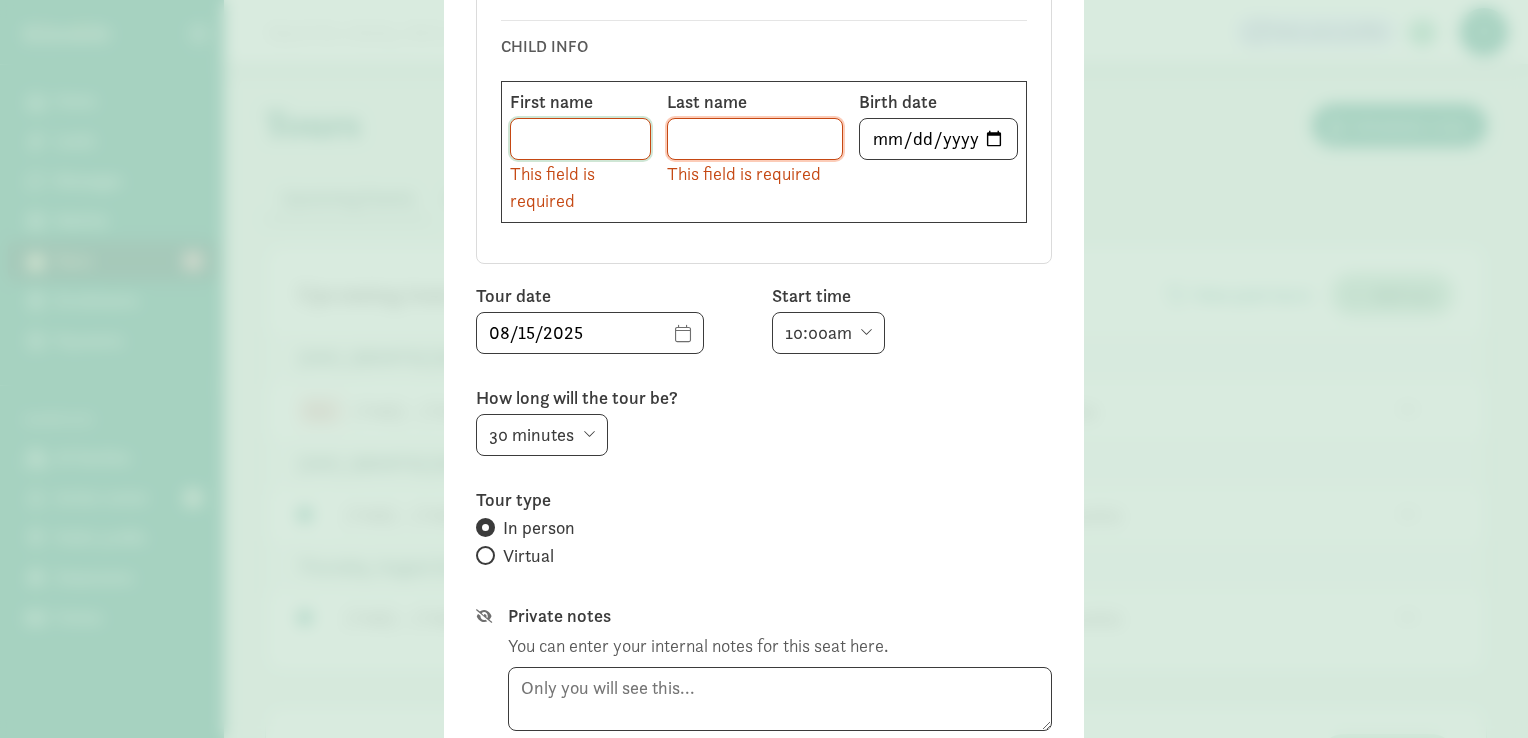 click 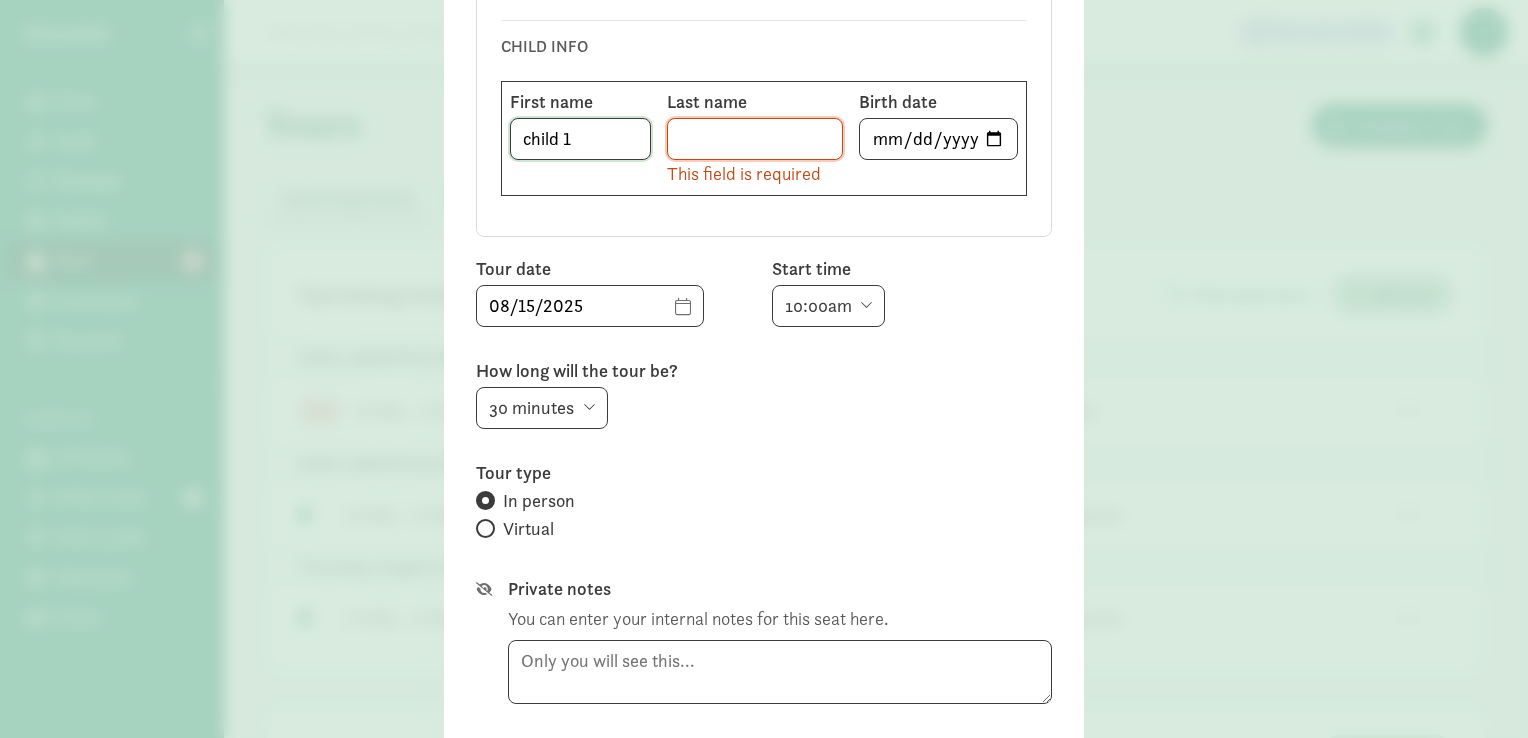 type on "child 1" 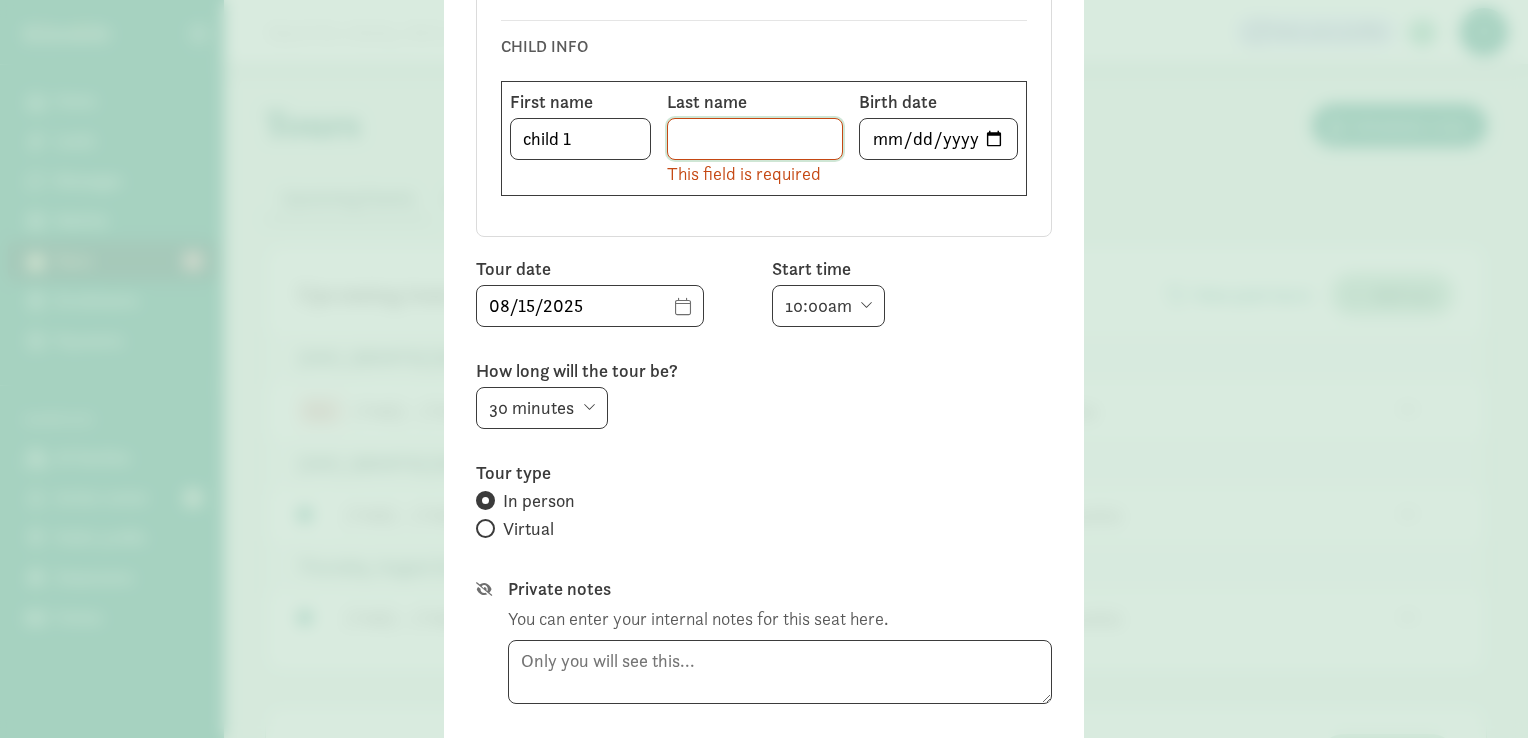 click 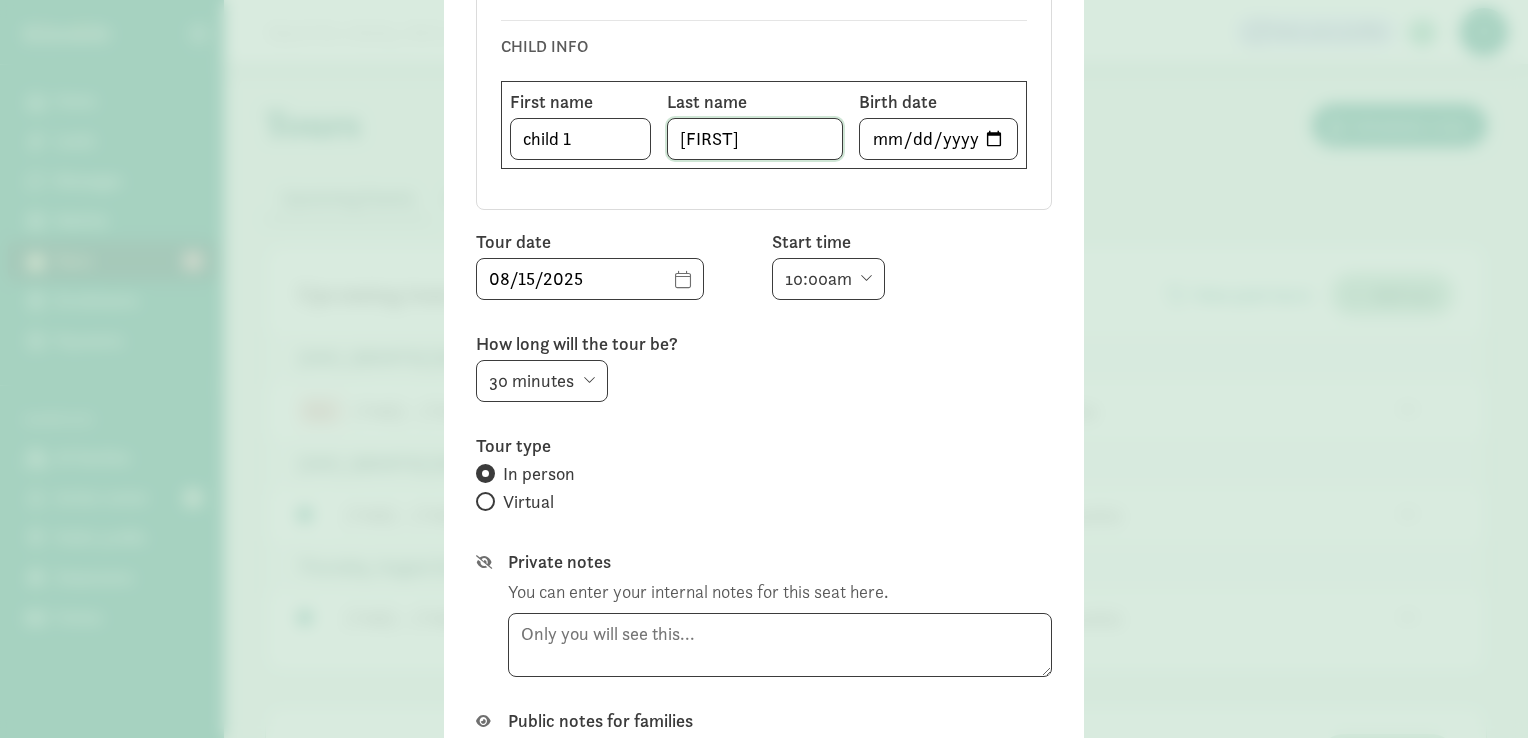type on "katie" 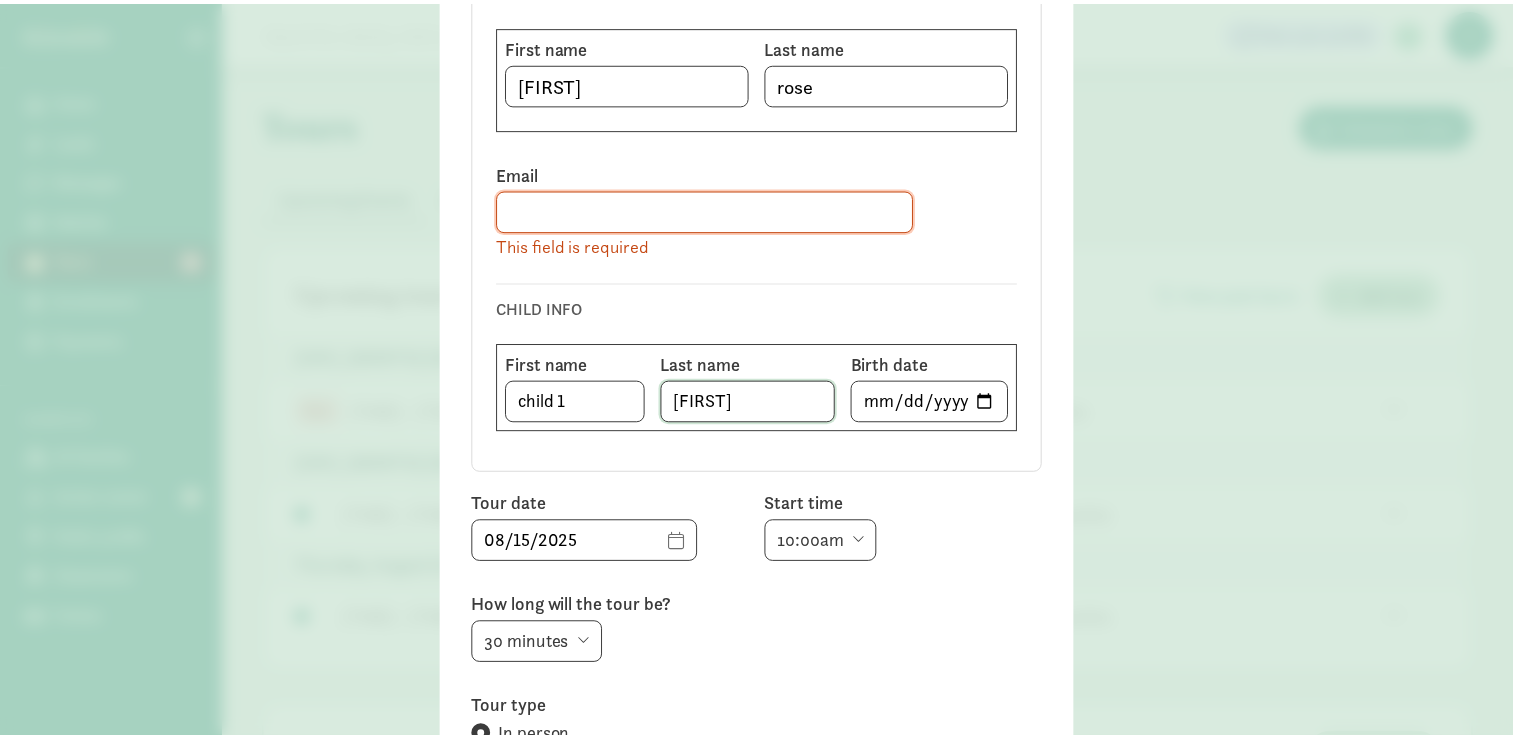 scroll, scrollTop: 248, scrollLeft: 0, axis: vertical 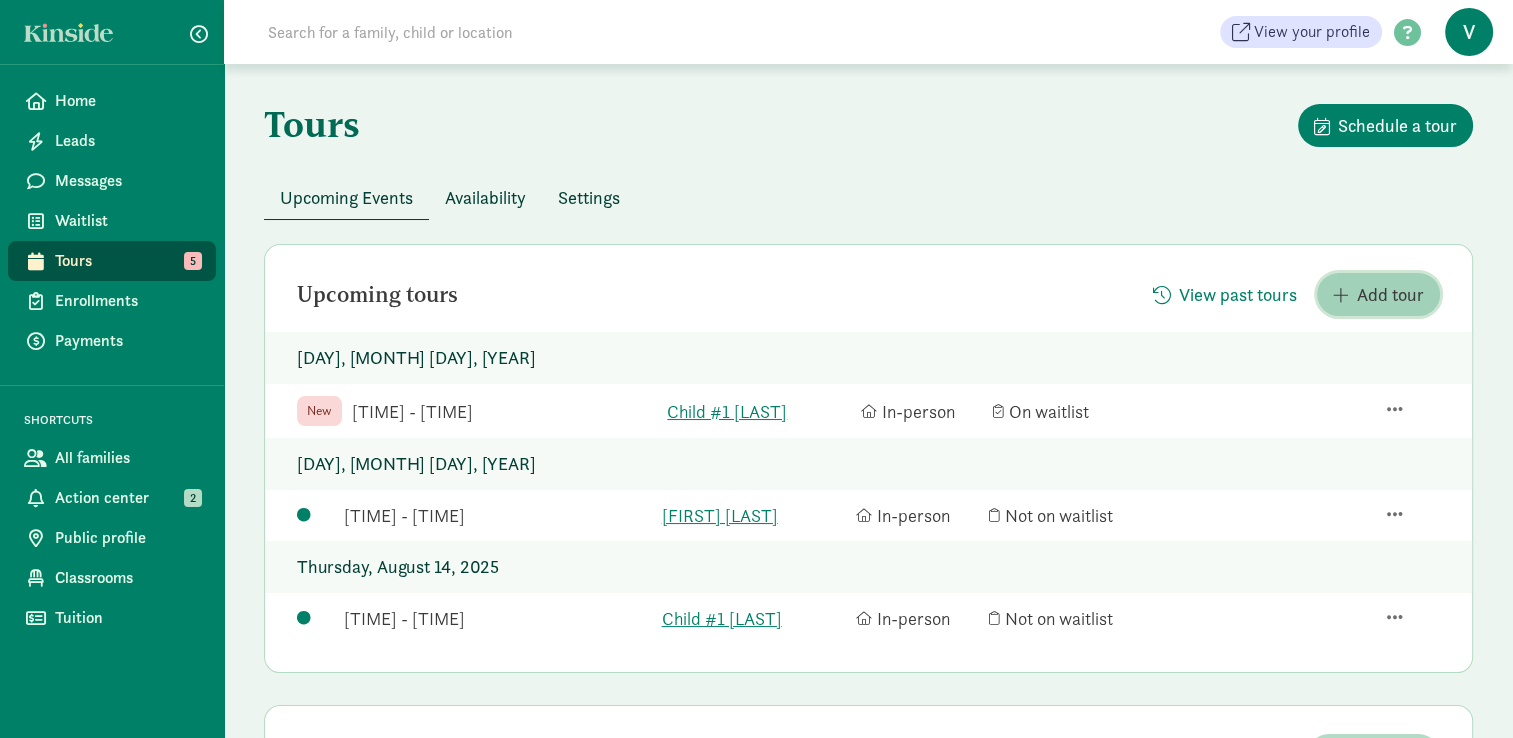 click on "Add tour" at bounding box center [1390, 294] 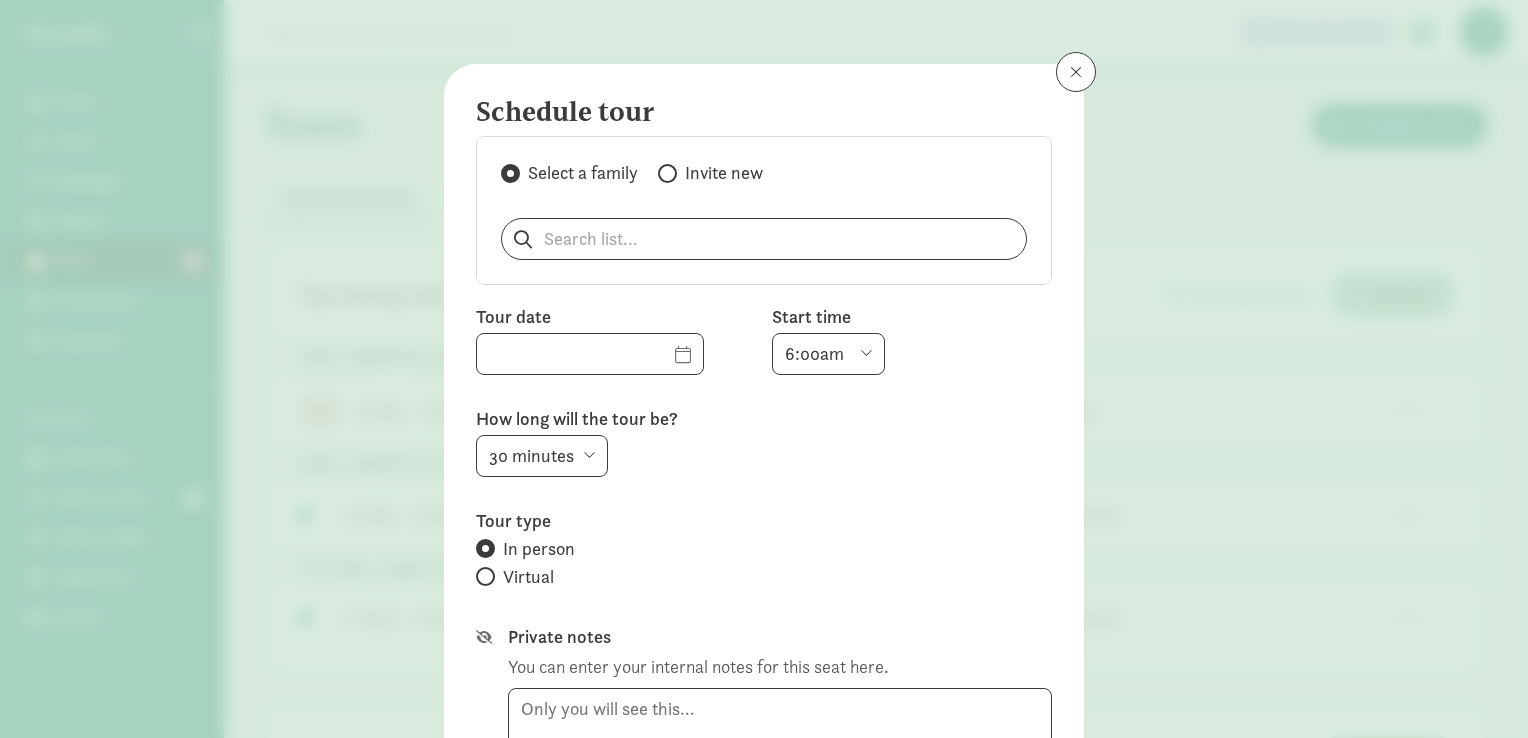 type 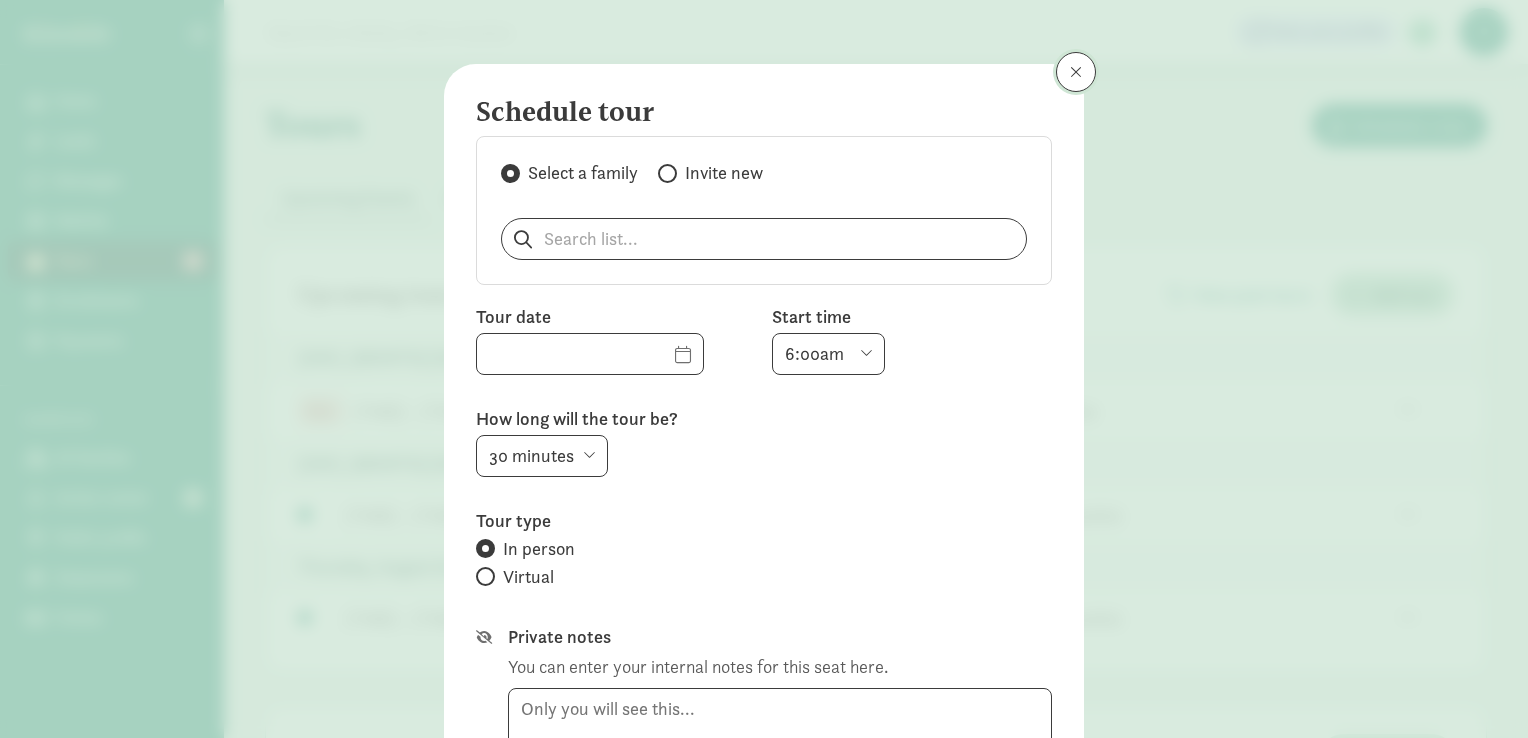 click at bounding box center (1076, 72) 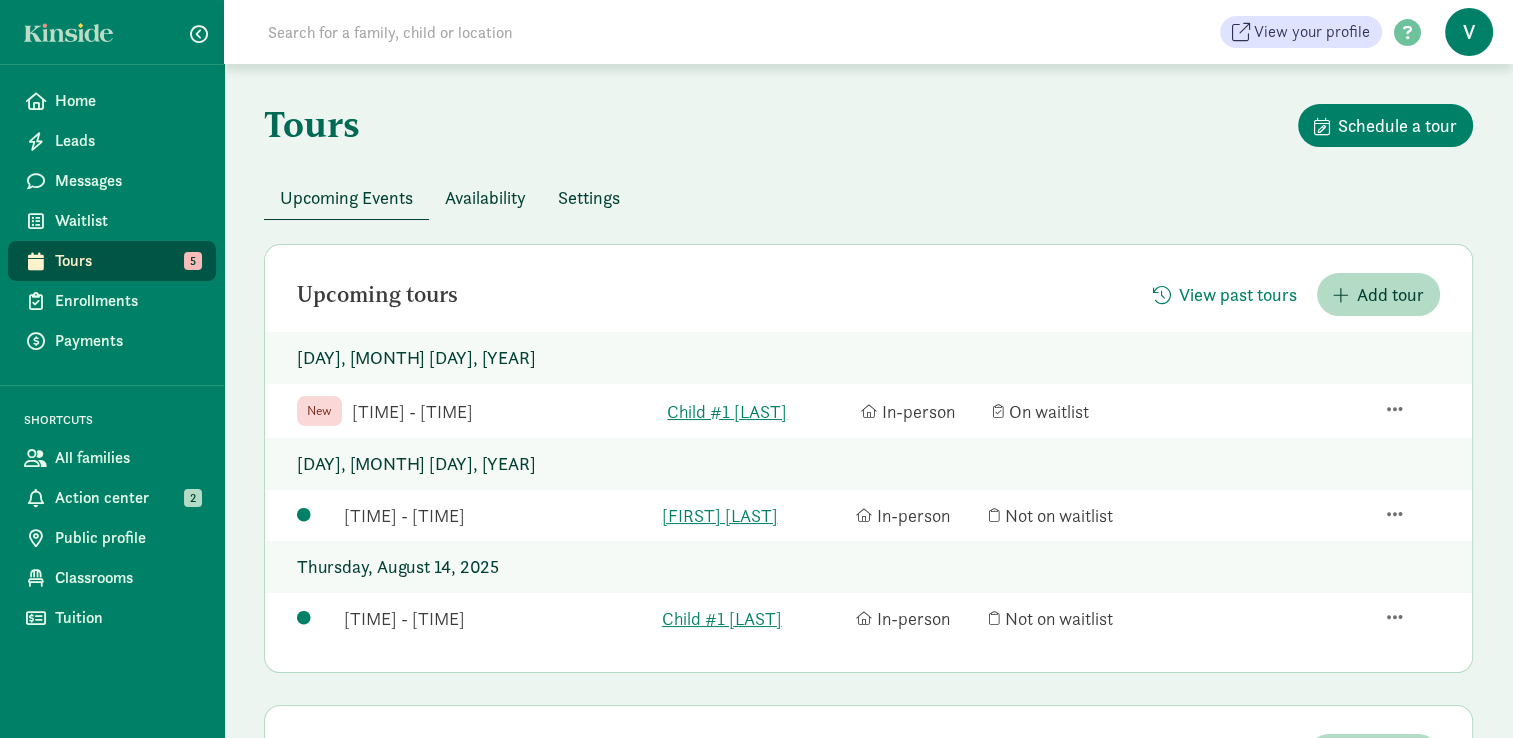 click on "Availability" at bounding box center [485, 197] 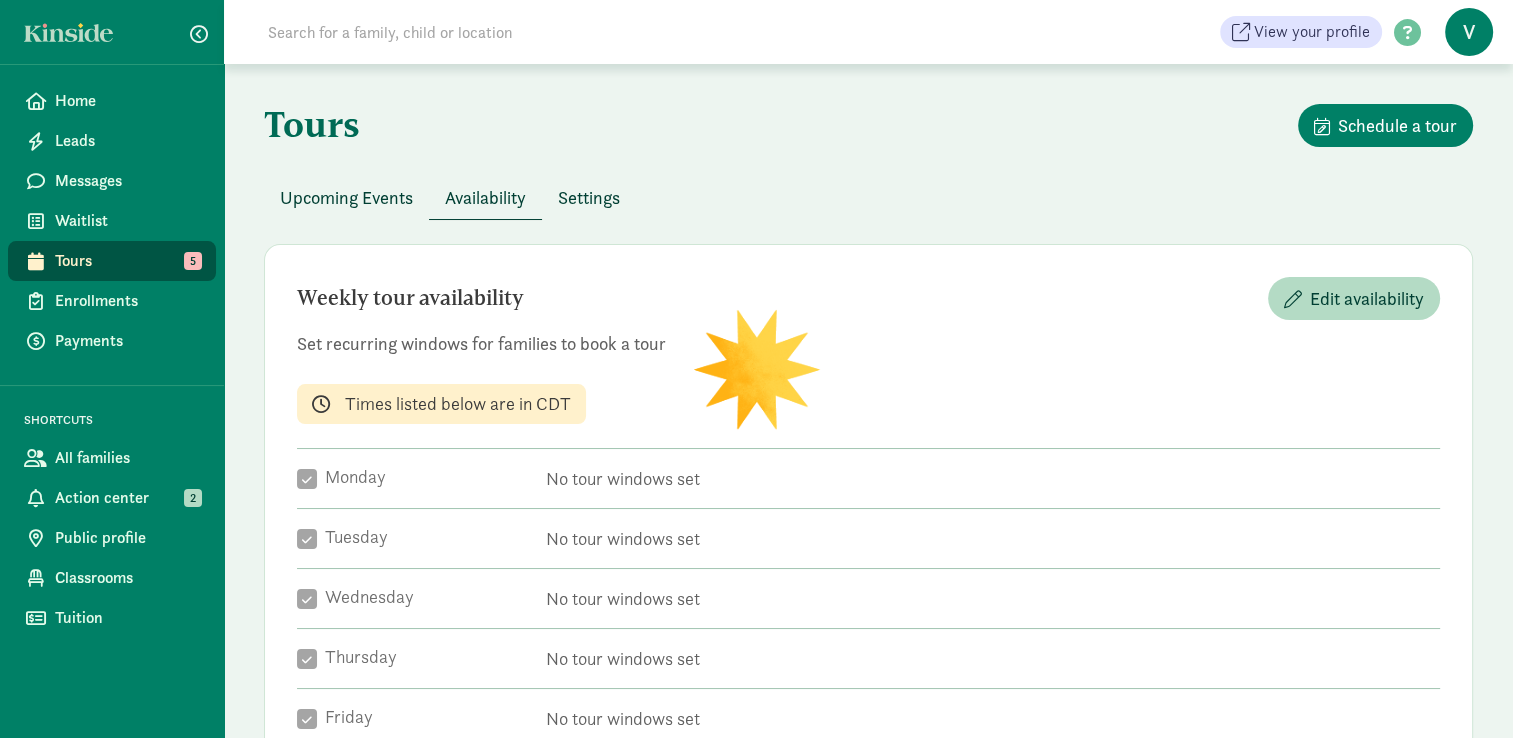 checkbox on "true" 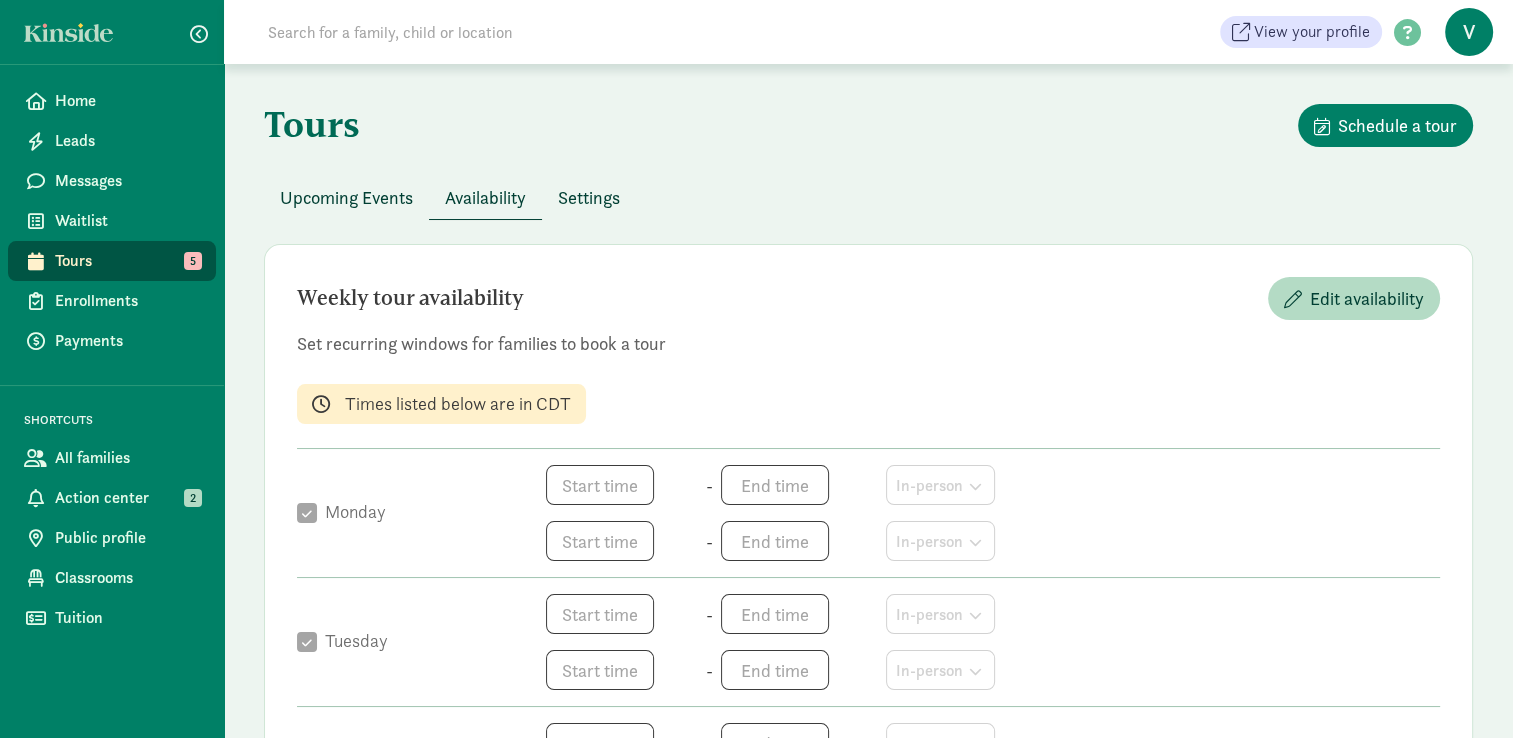 click on "Tours" at bounding box center (127, 261) 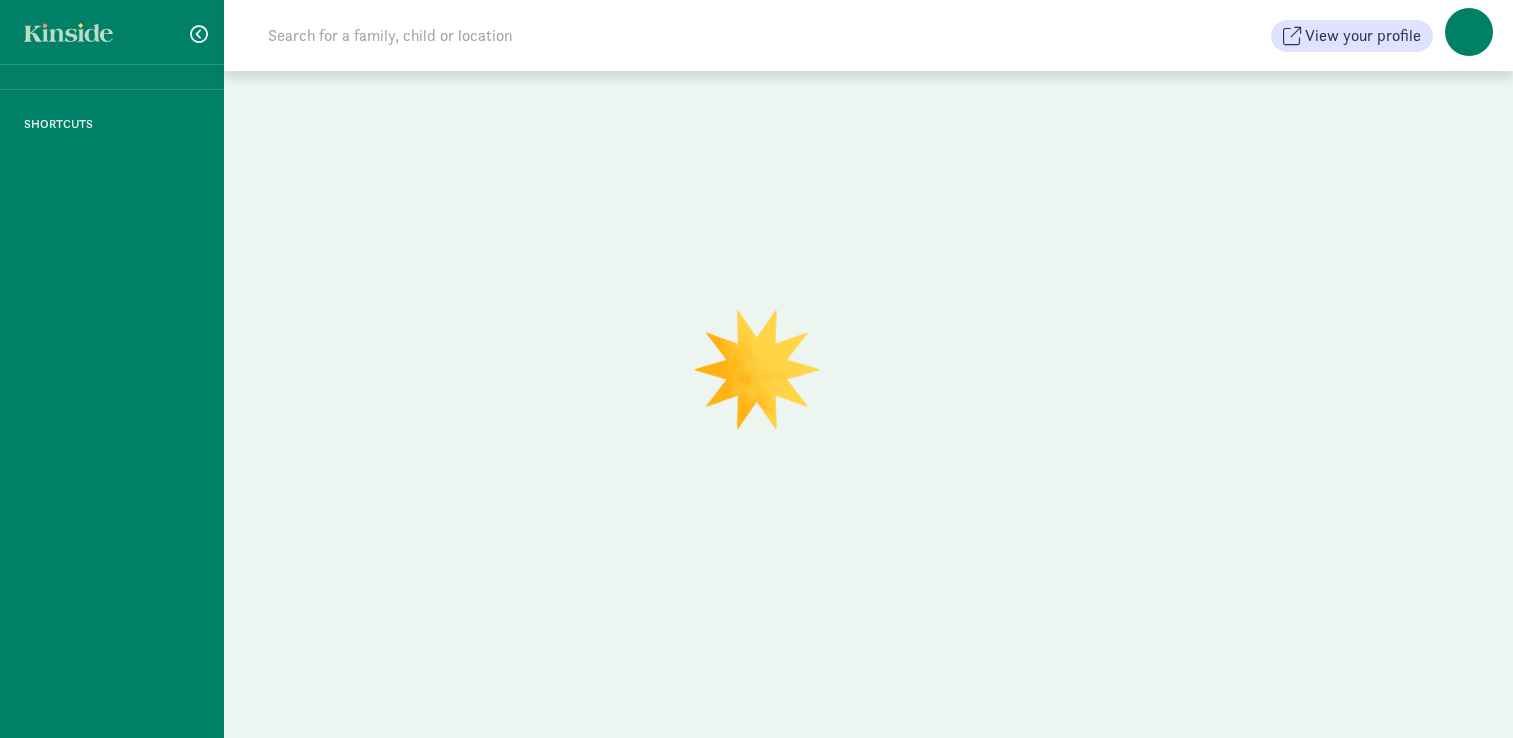 scroll, scrollTop: 0, scrollLeft: 0, axis: both 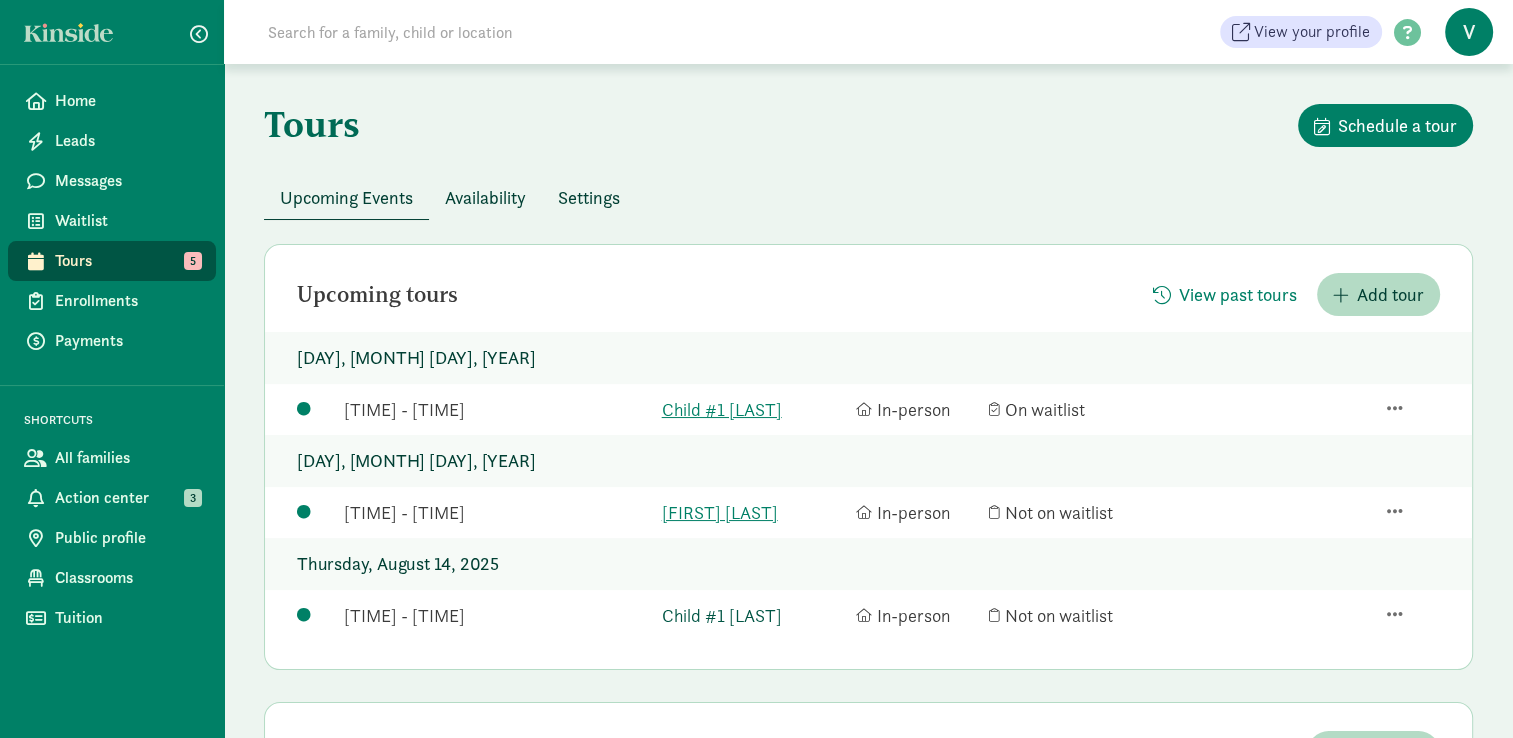 click on "Child #1 [LAST]" at bounding box center [754, 615] 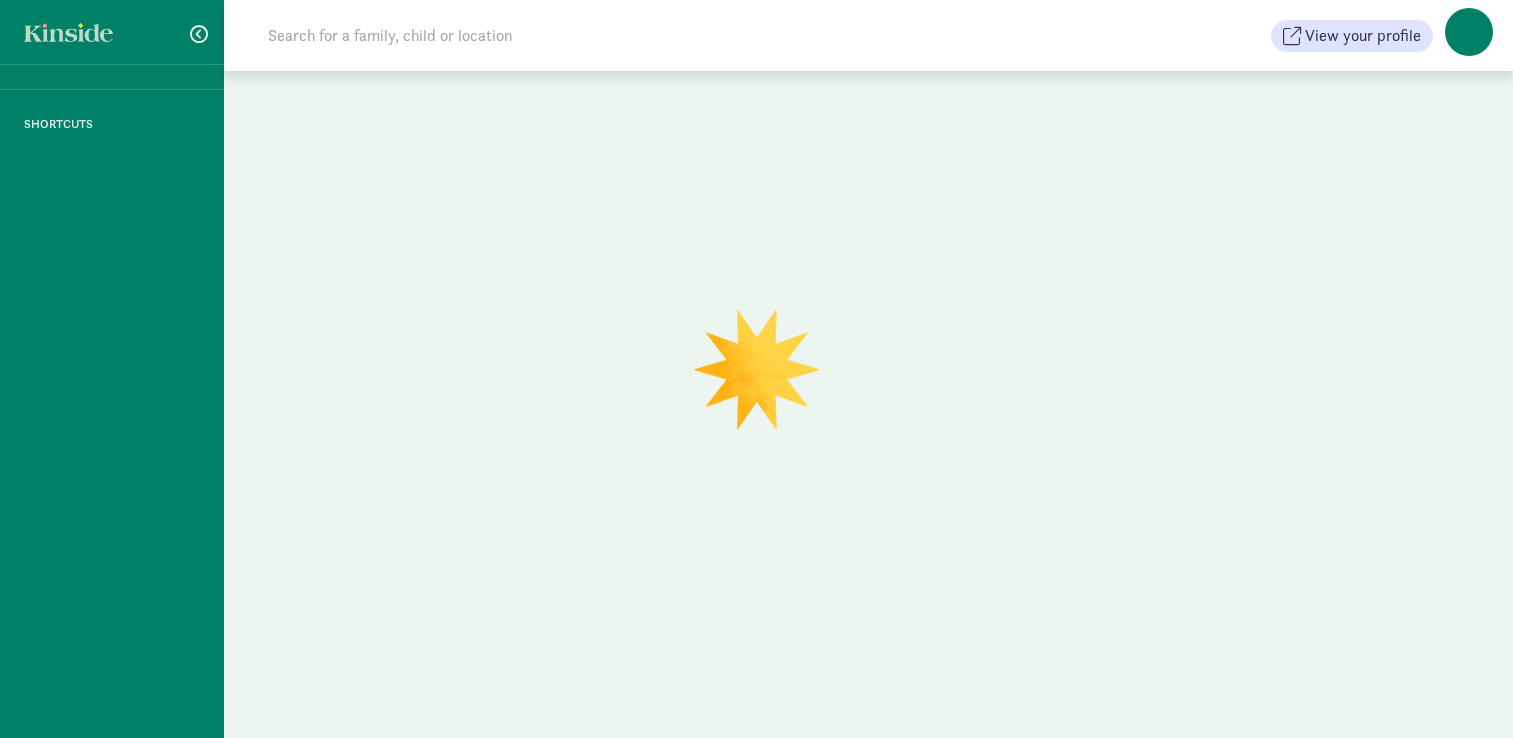 scroll, scrollTop: 0, scrollLeft: 0, axis: both 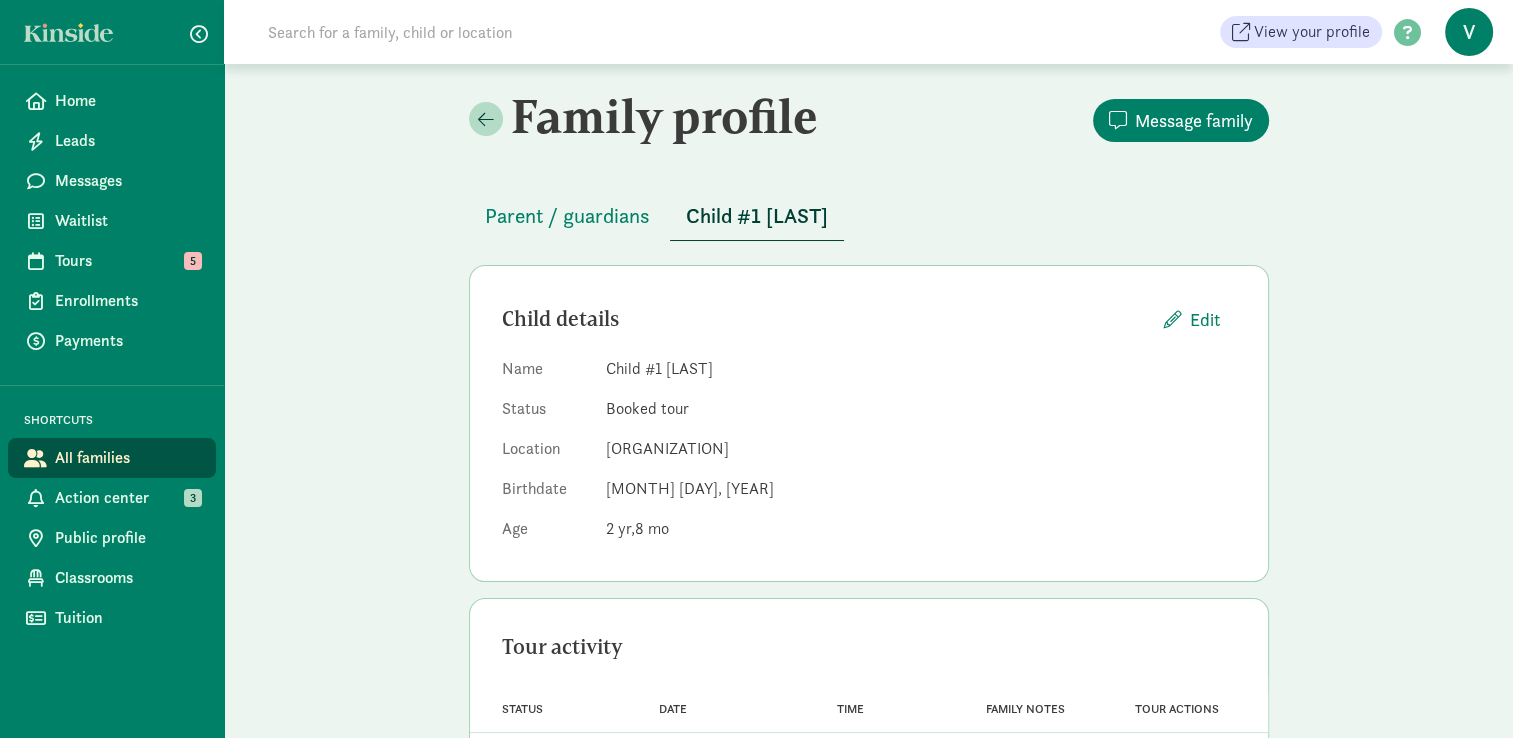 drag, startPoint x: 1522, startPoint y: 321, endPoint x: 1366, endPoint y: 654, distance: 367.72952 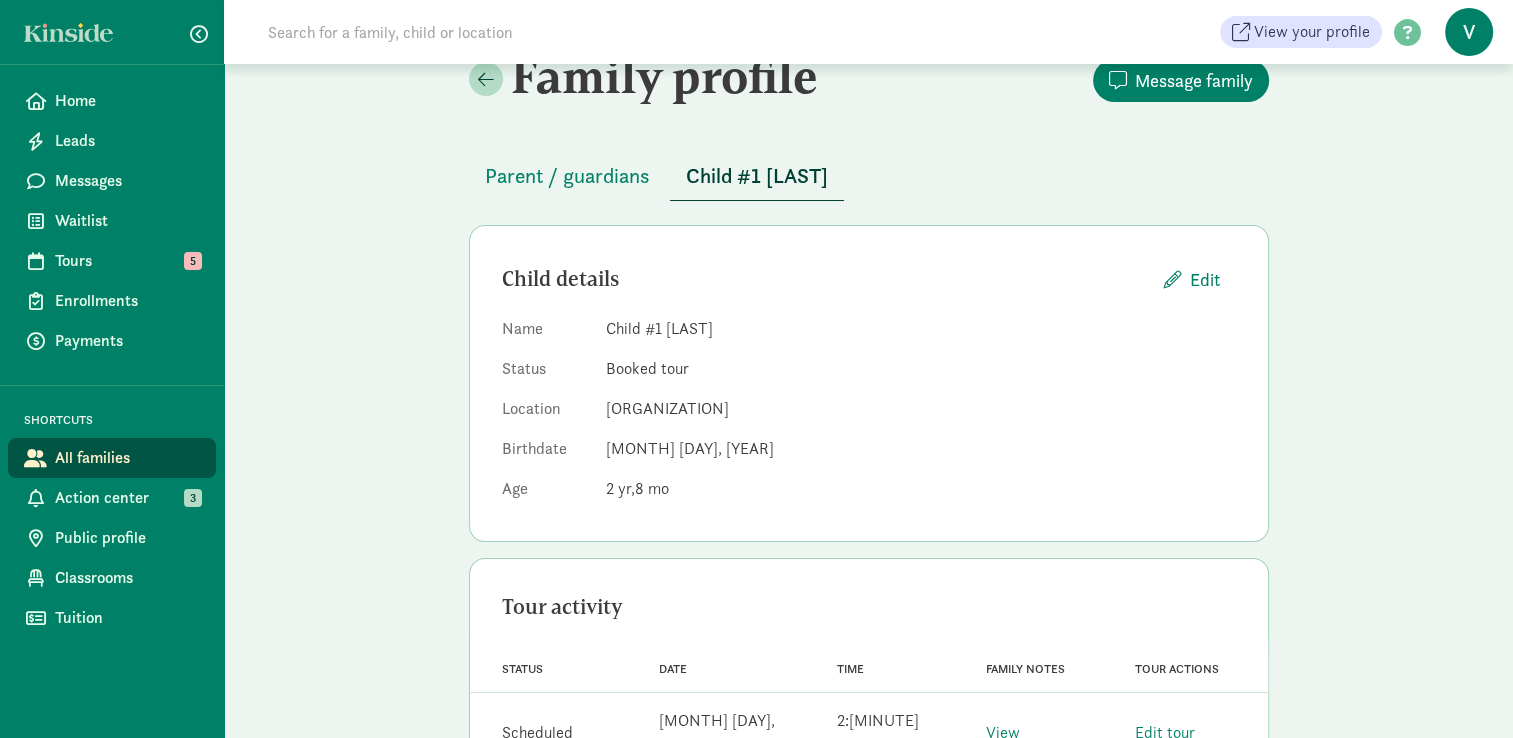 scroll, scrollTop: 92, scrollLeft: 0, axis: vertical 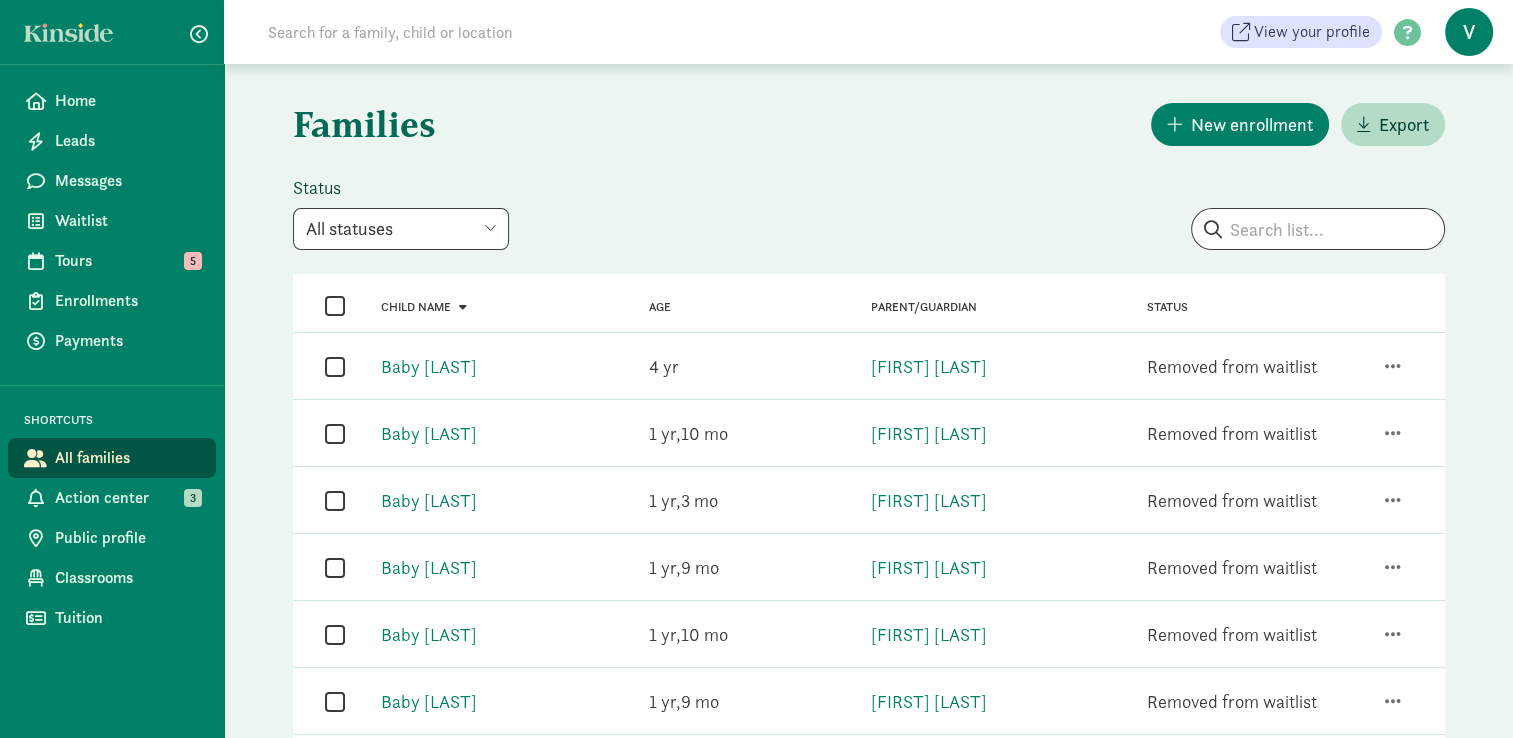 click on "All statuses Enrolled Inactive Removed from waitlist On waitlist Booked tour Lead Un-enrolled Pending removal" at bounding box center (401, 229) 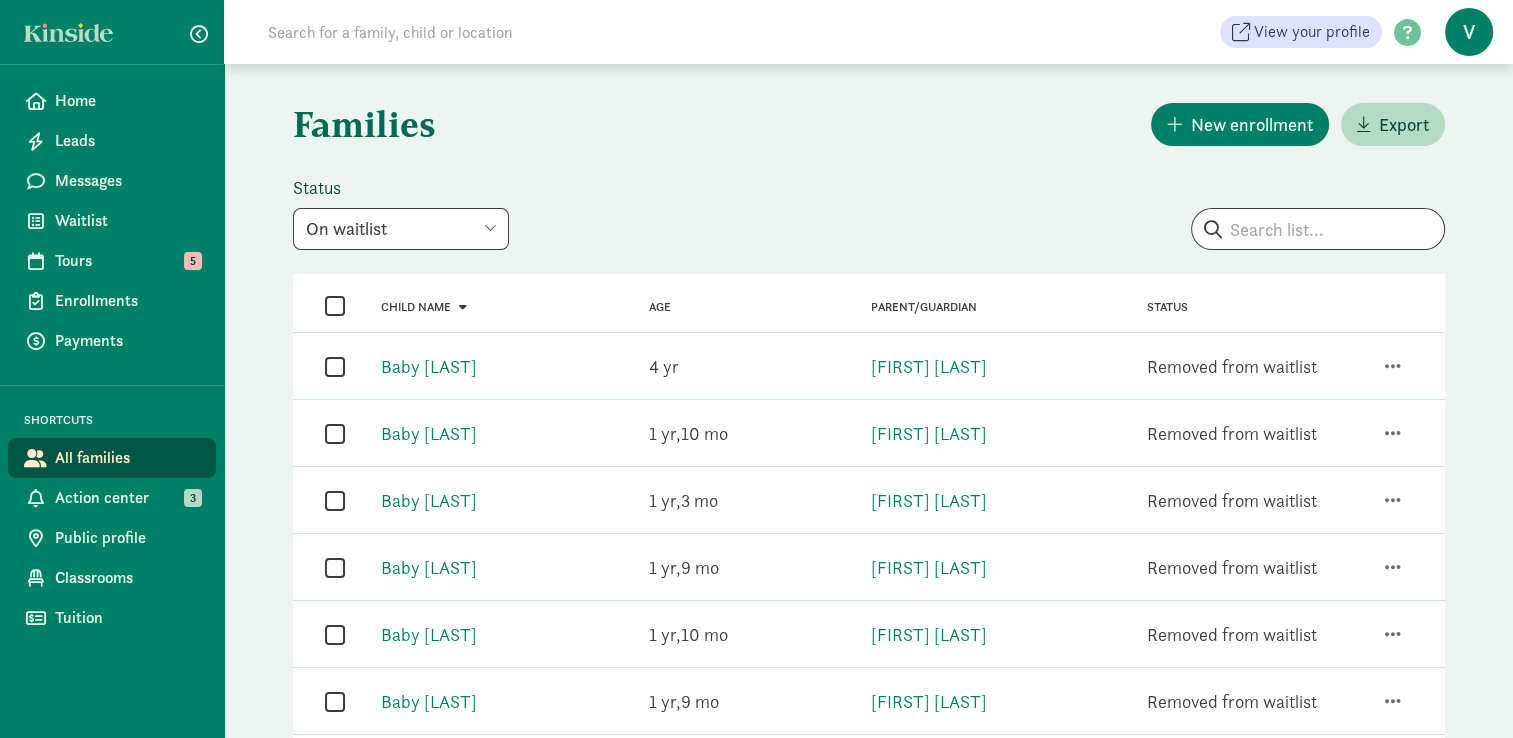click on "All statuses Enrolled Inactive Removed from waitlist On waitlist Booked tour Lead Un-enrolled Pending removal" at bounding box center [401, 229] 